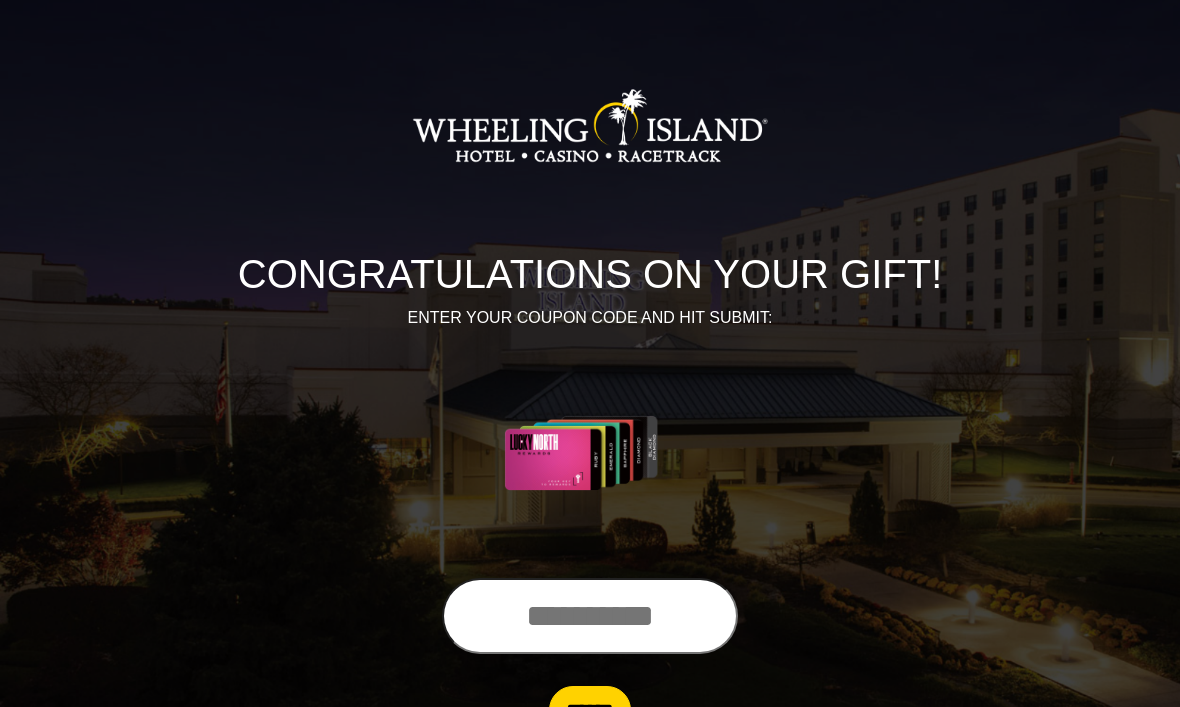 scroll, scrollTop: 0, scrollLeft: 0, axis: both 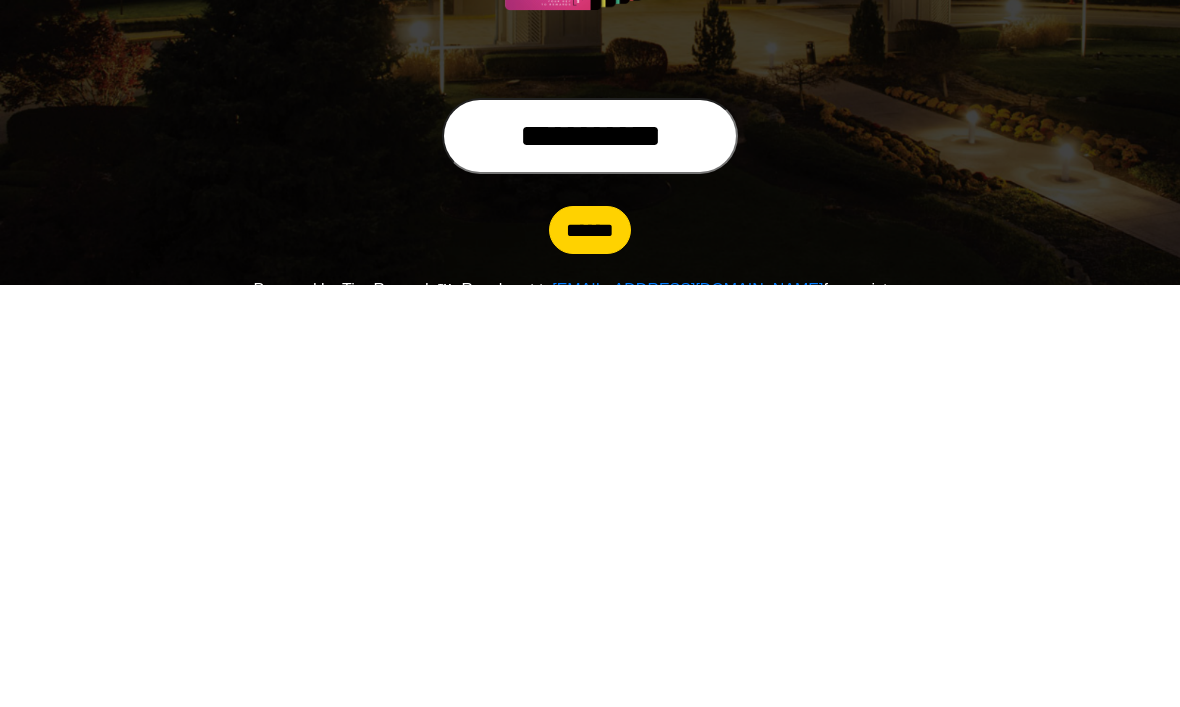 type on "**********" 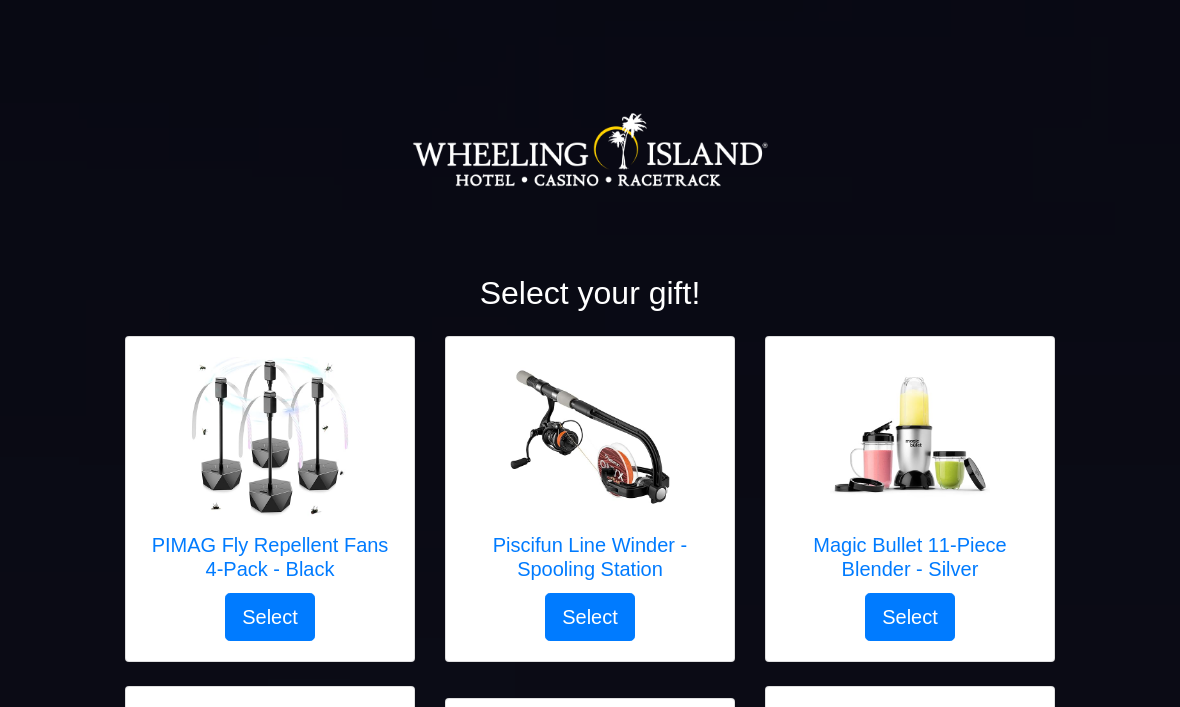 scroll, scrollTop: 0, scrollLeft: 0, axis: both 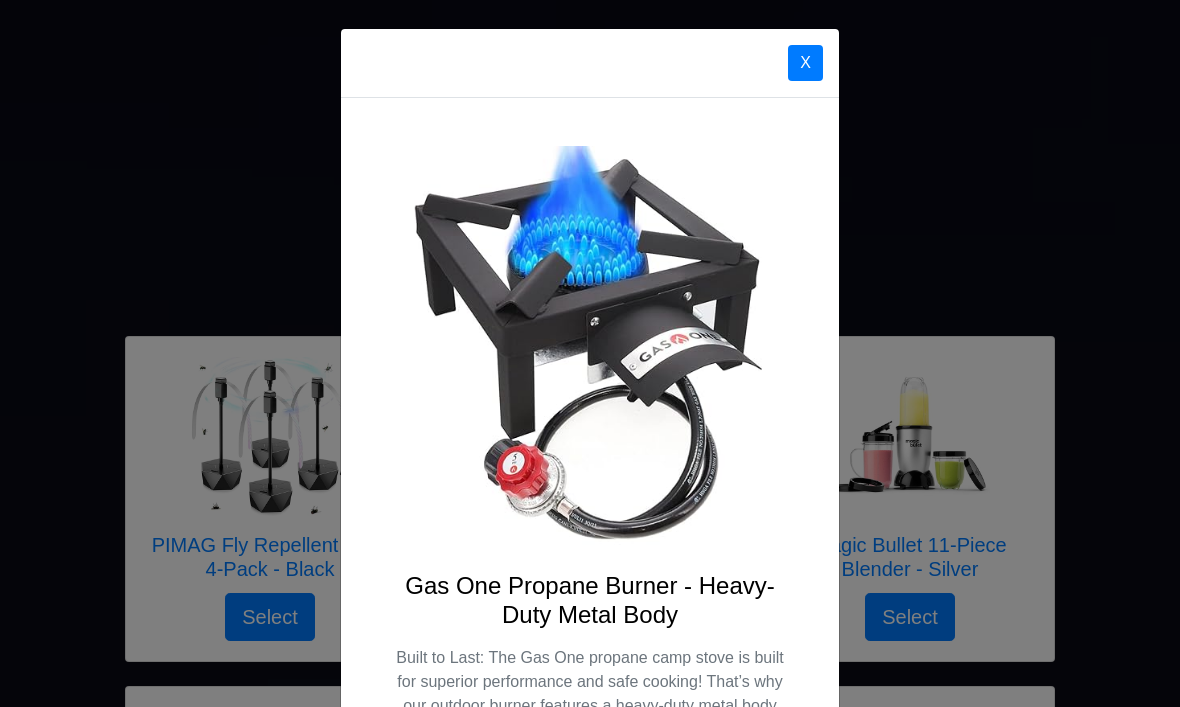click on "X" at bounding box center [805, 63] 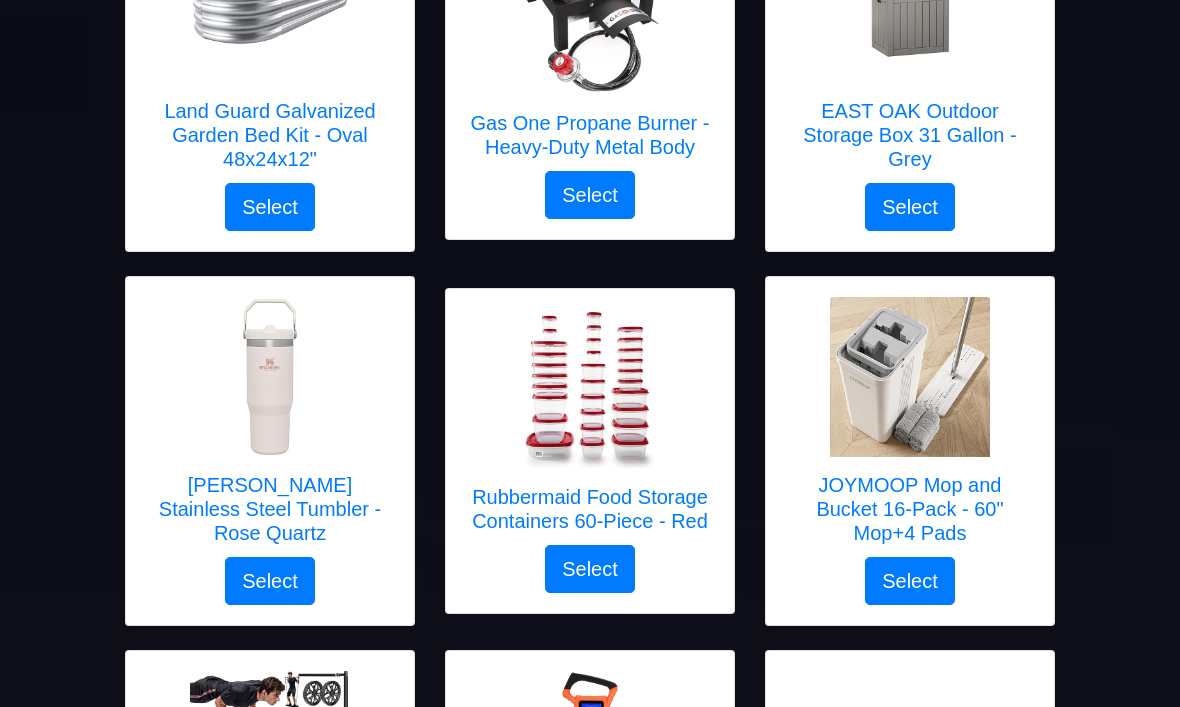 scroll, scrollTop: 786, scrollLeft: 0, axis: vertical 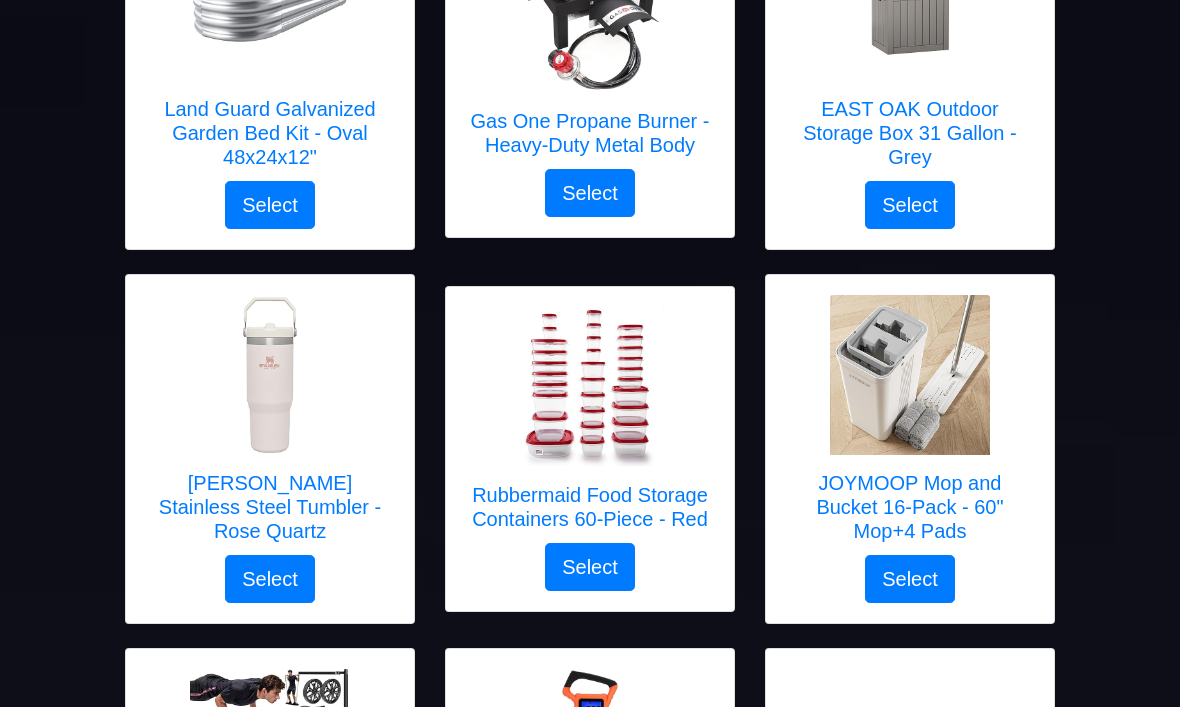 click on "JOYMOOP Mop and Bucket 16-Pack - 60" Mop+4 Pads" at bounding box center (910, 507) 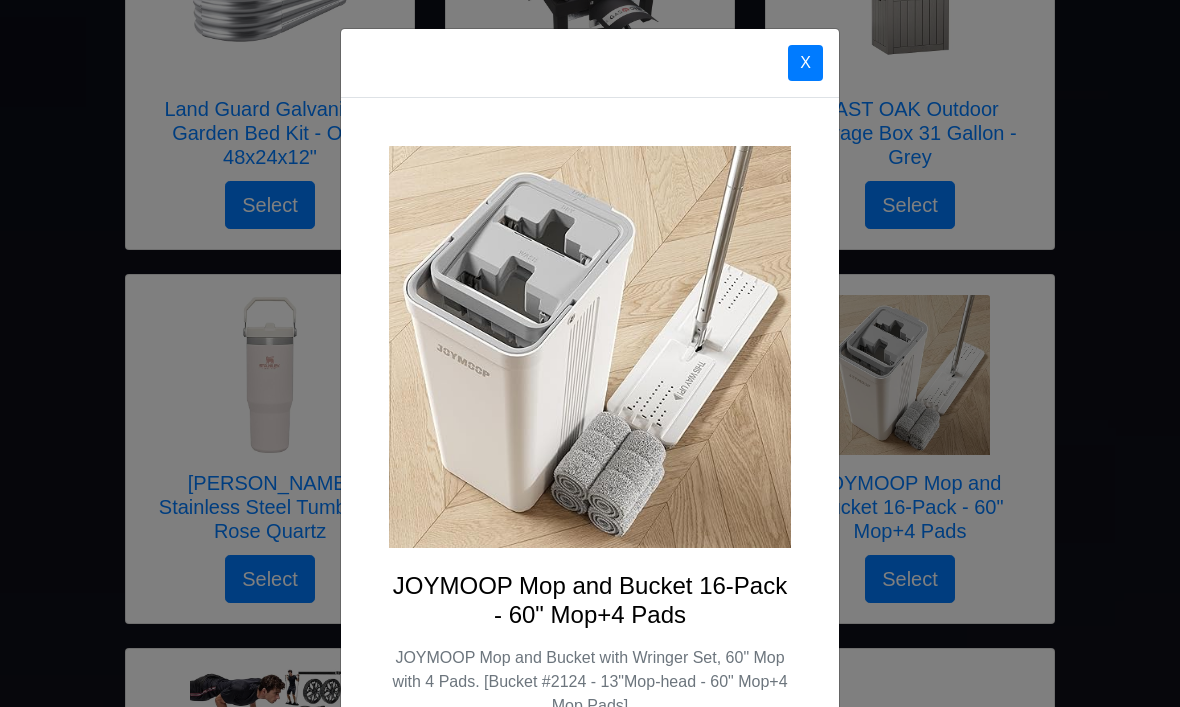click on "X" at bounding box center [805, 63] 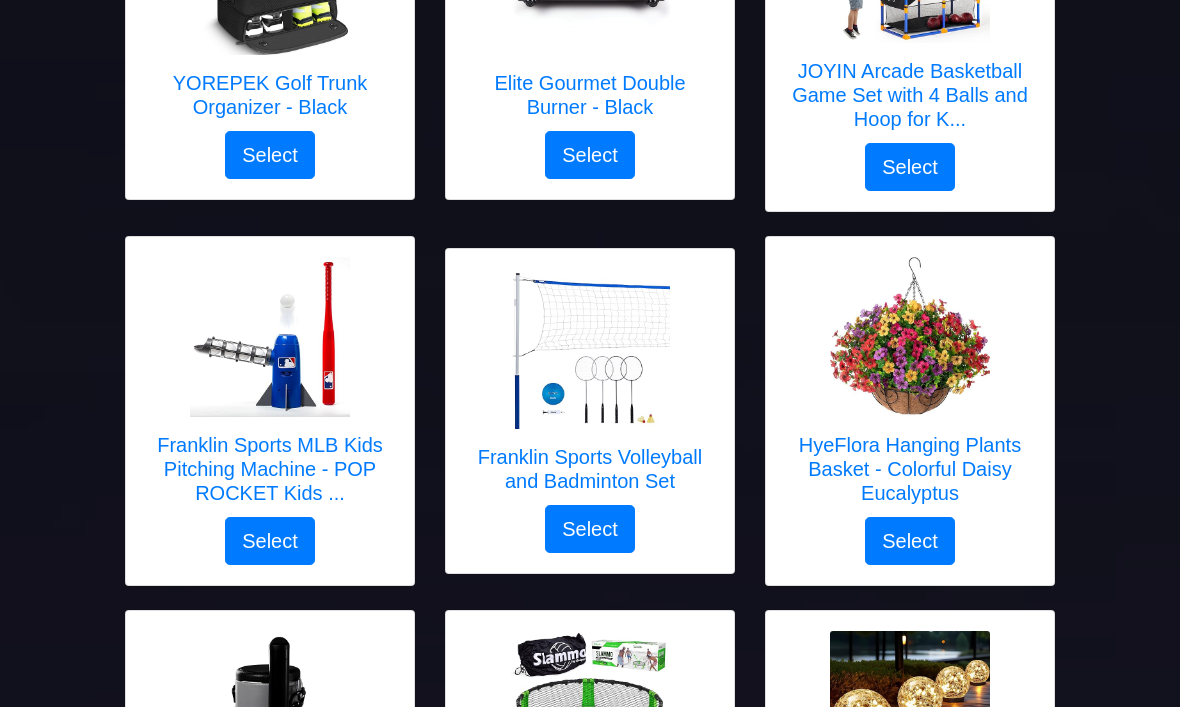 scroll, scrollTop: 1954, scrollLeft: 0, axis: vertical 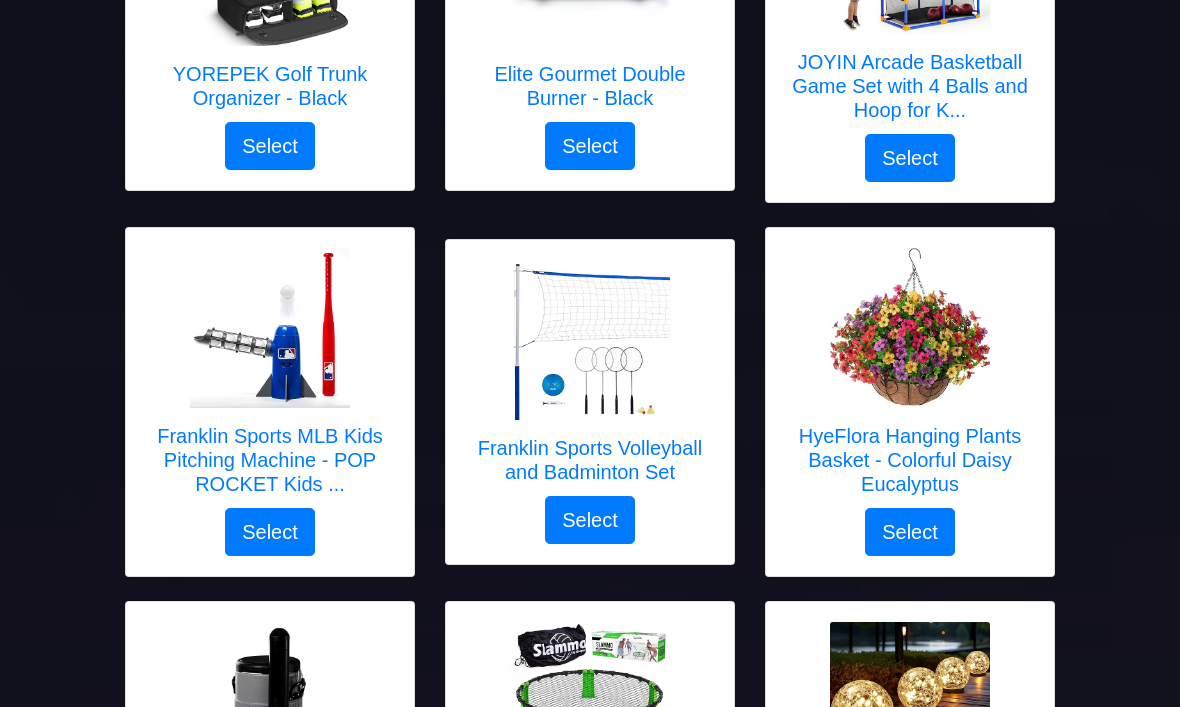 click on "HyeFlora Hanging Plants Basket - Colorful Daisy Eucalyptus" at bounding box center [910, 461] 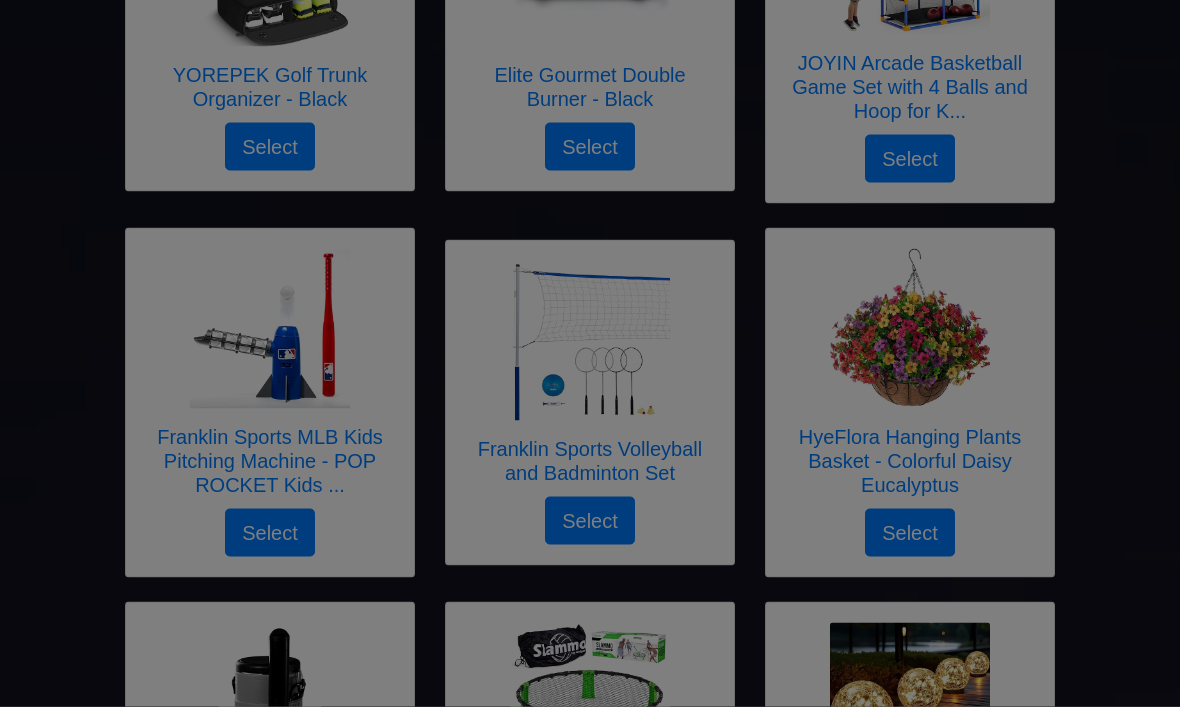 scroll, scrollTop: 1955, scrollLeft: 0, axis: vertical 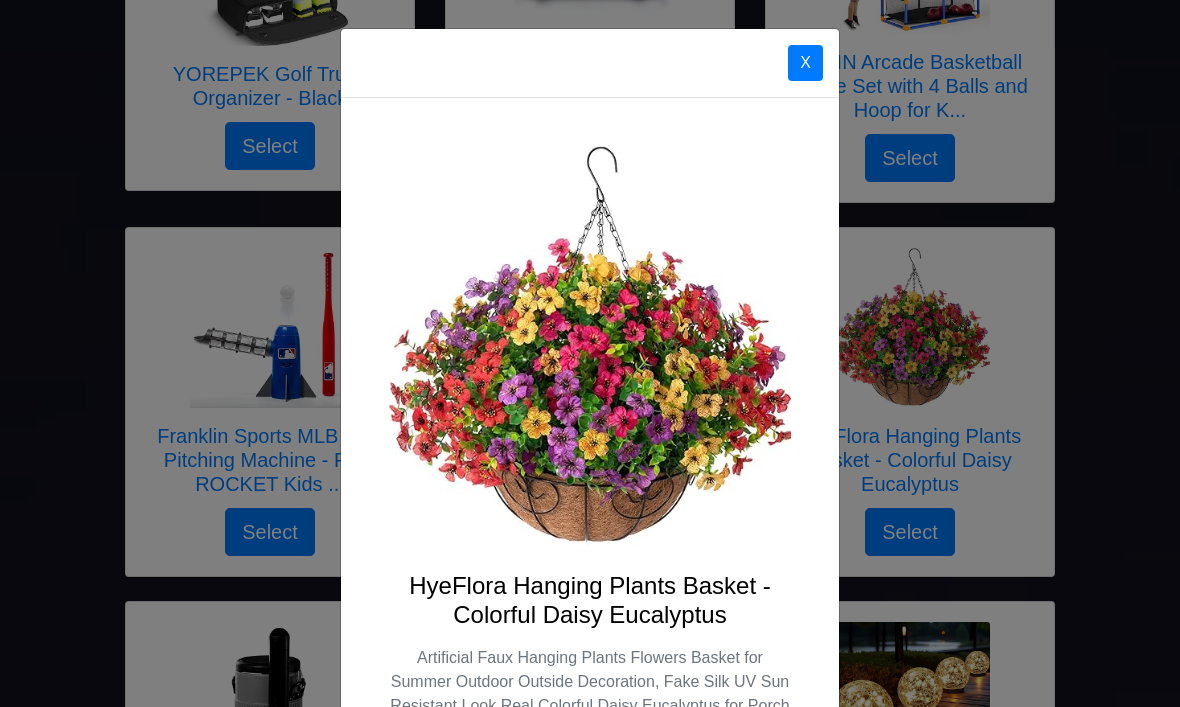 click on "X" at bounding box center [805, 63] 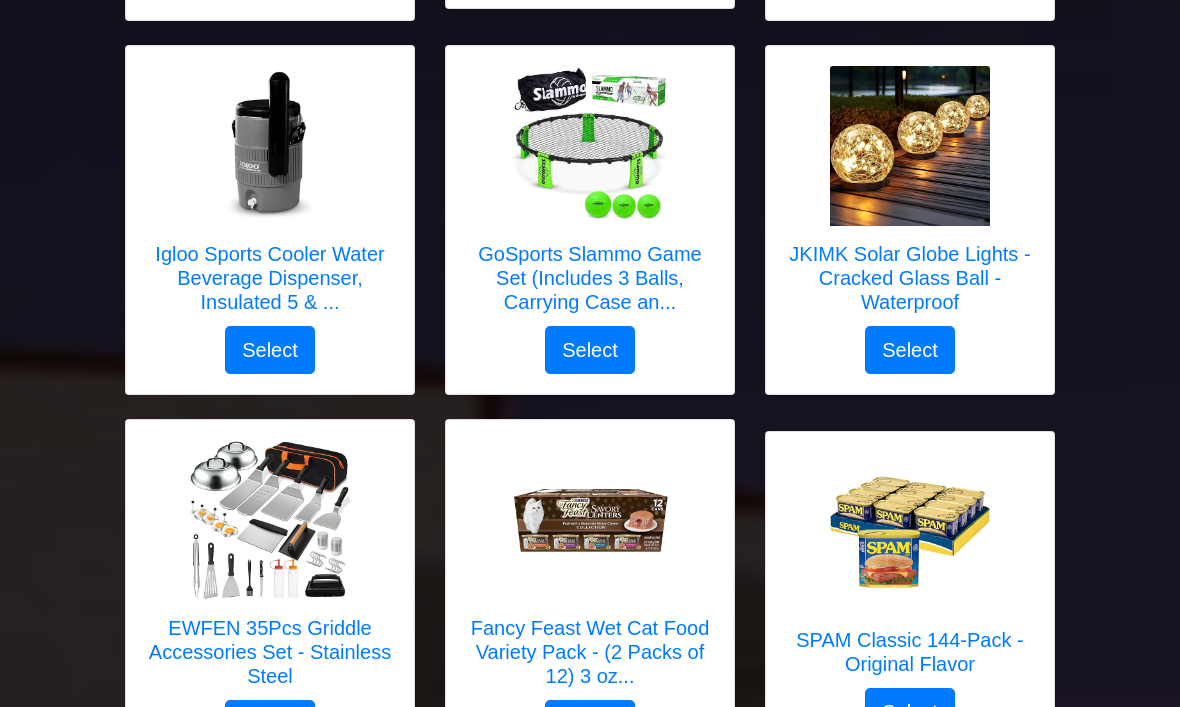 scroll, scrollTop: 2514, scrollLeft: 0, axis: vertical 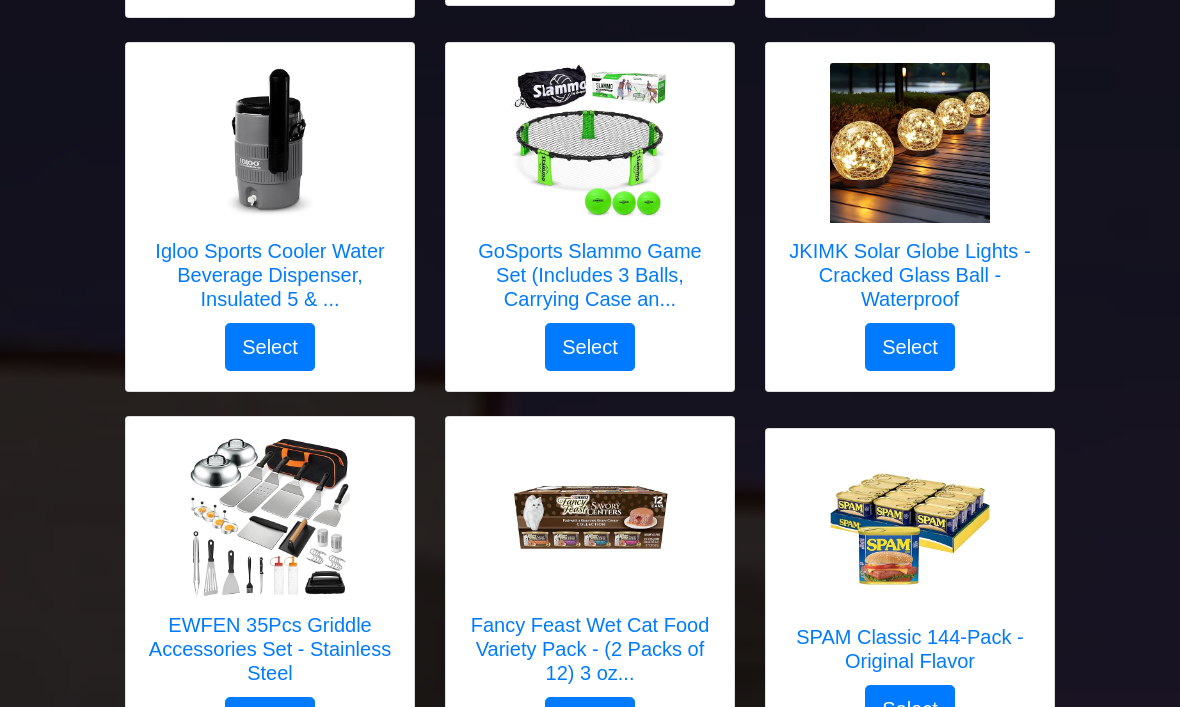 click on "SPAM Classic 144-Pack - Original Flavor" at bounding box center [910, 567] 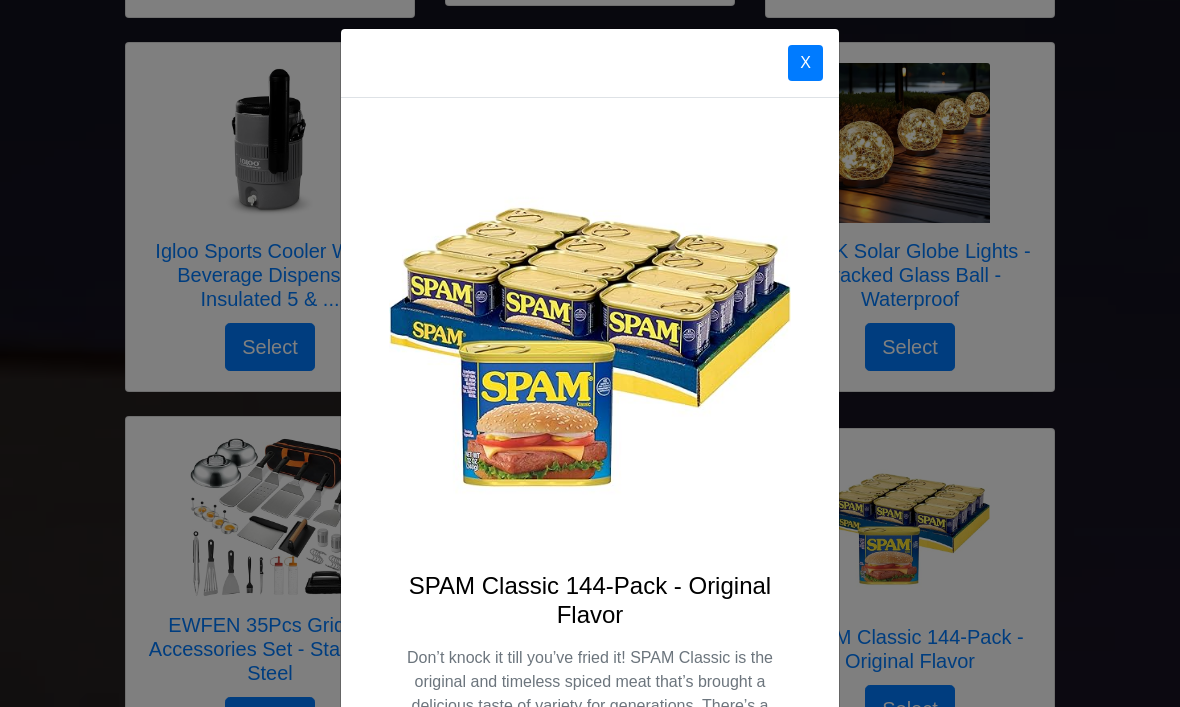 scroll, scrollTop: 0, scrollLeft: 0, axis: both 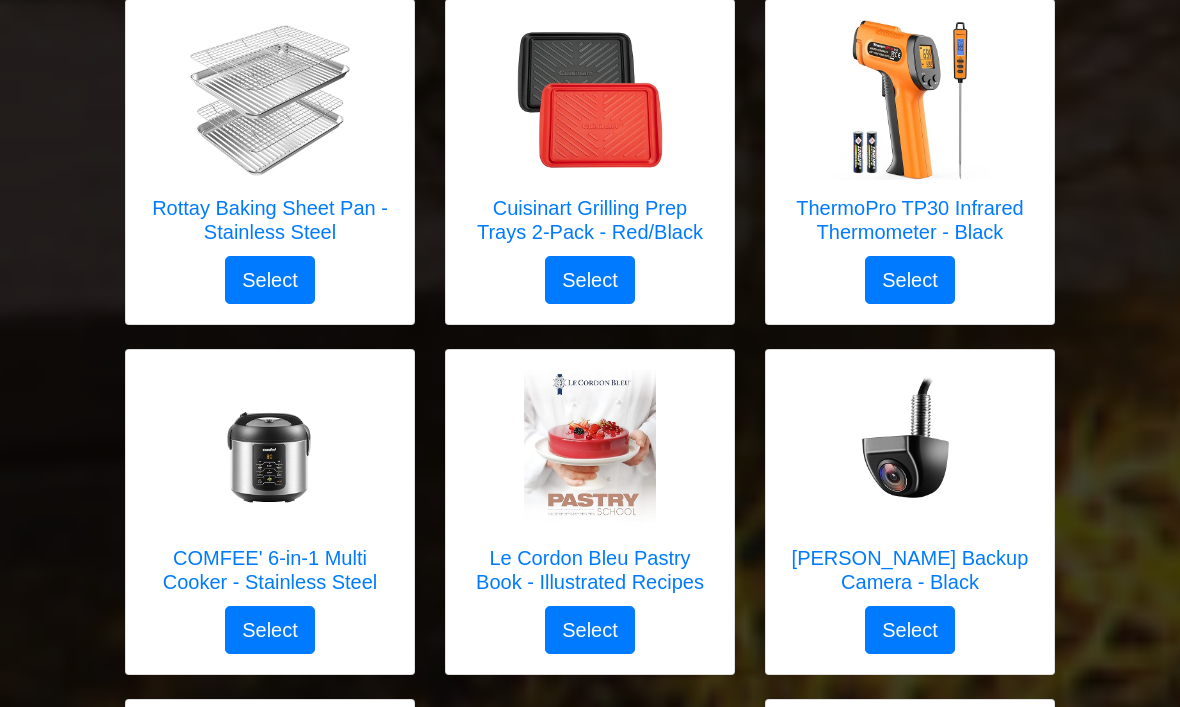 click on "COMFEE' 6-in-1 Multi Cooker - Stainless Steel" at bounding box center [270, 571] 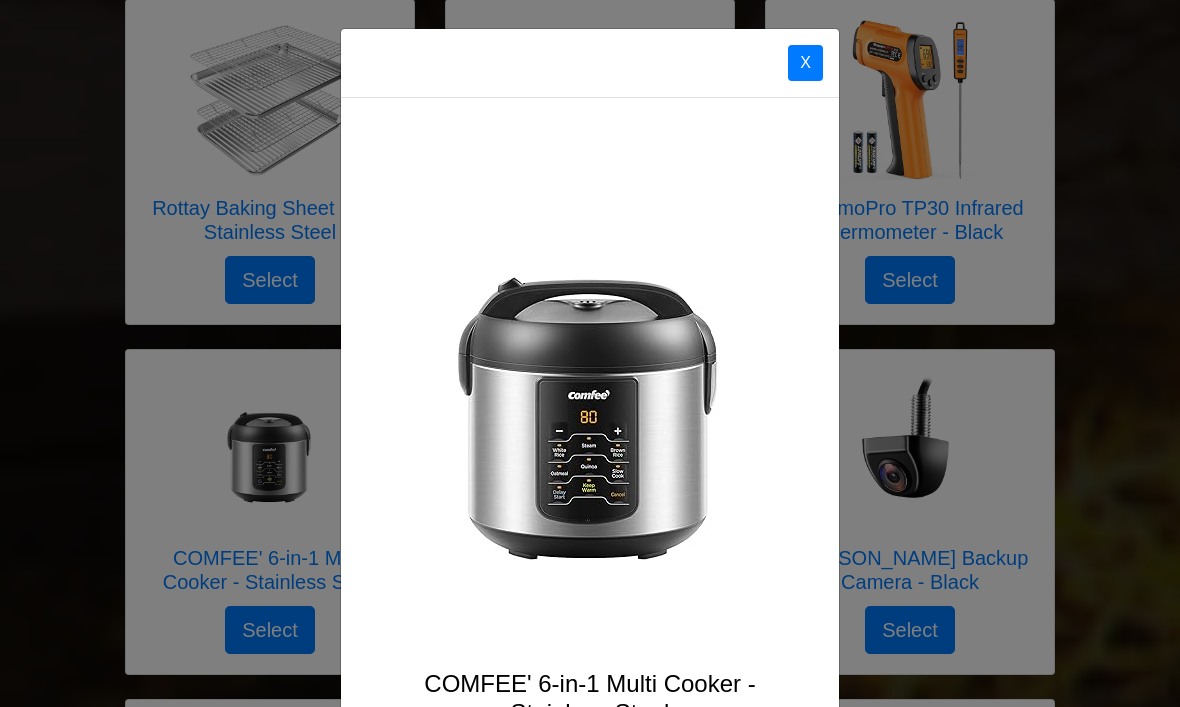 click on "X" at bounding box center [805, 63] 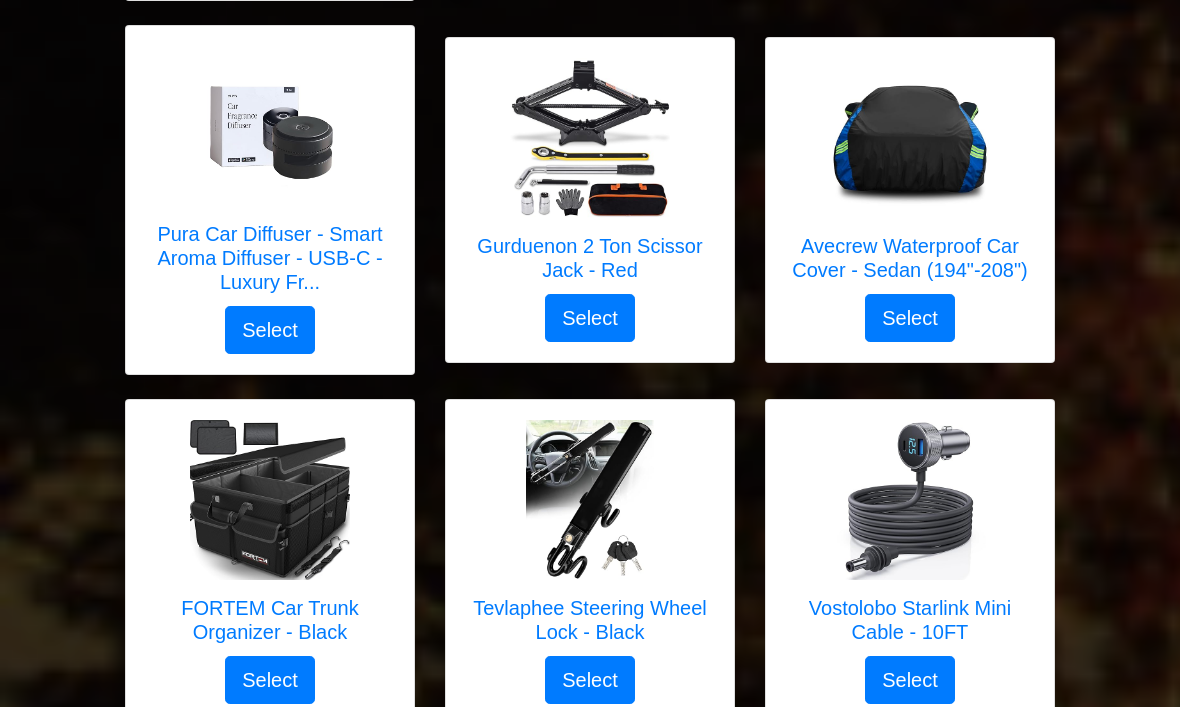 scroll, scrollTop: 5850, scrollLeft: 0, axis: vertical 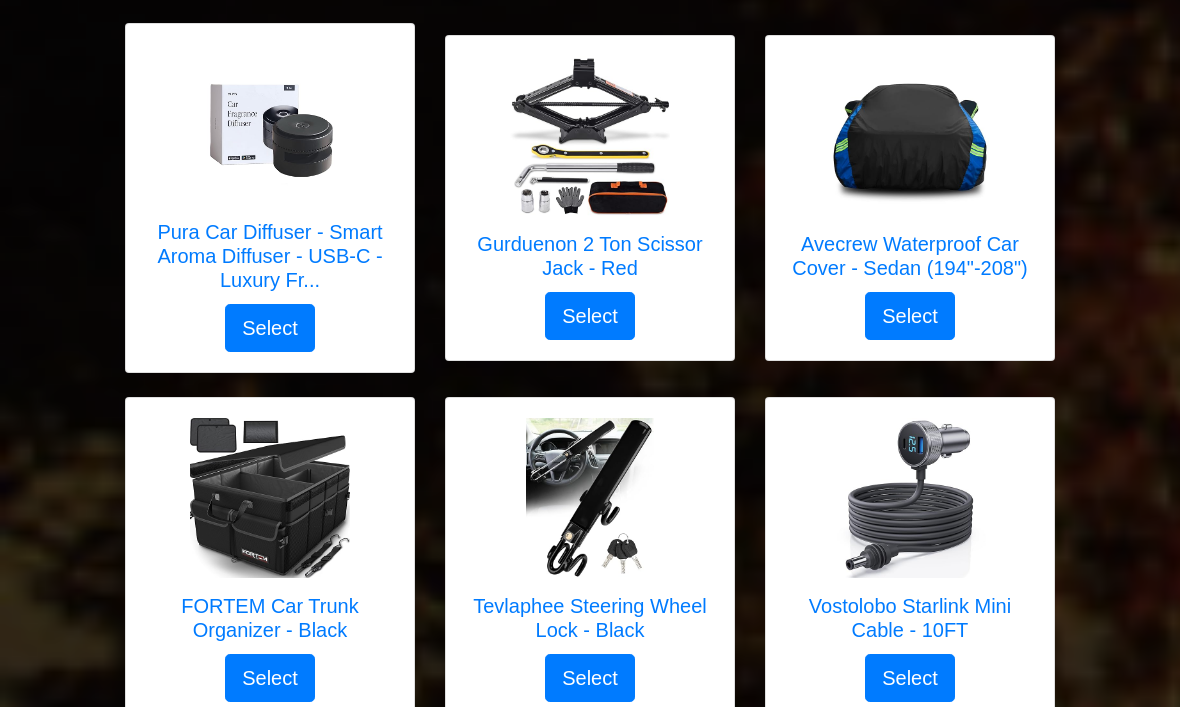 click on "Vostolobo Starlink Mini Cable - 10FT" at bounding box center [910, 619] 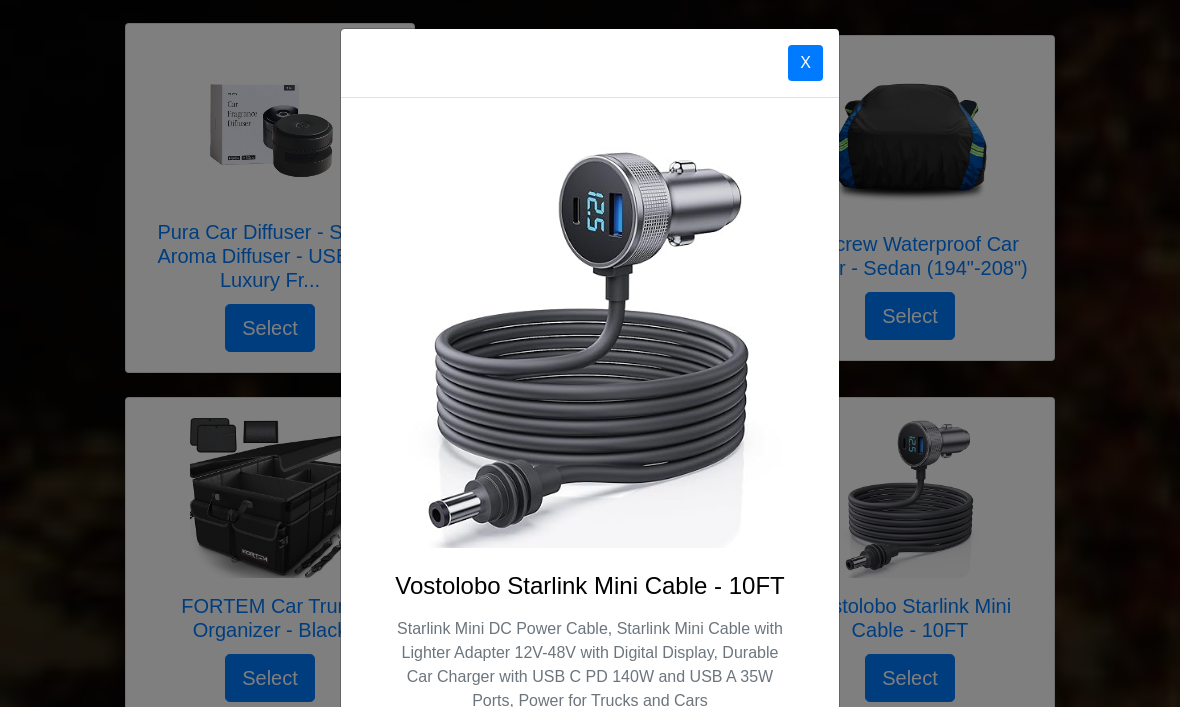 click on "X" at bounding box center (805, 63) 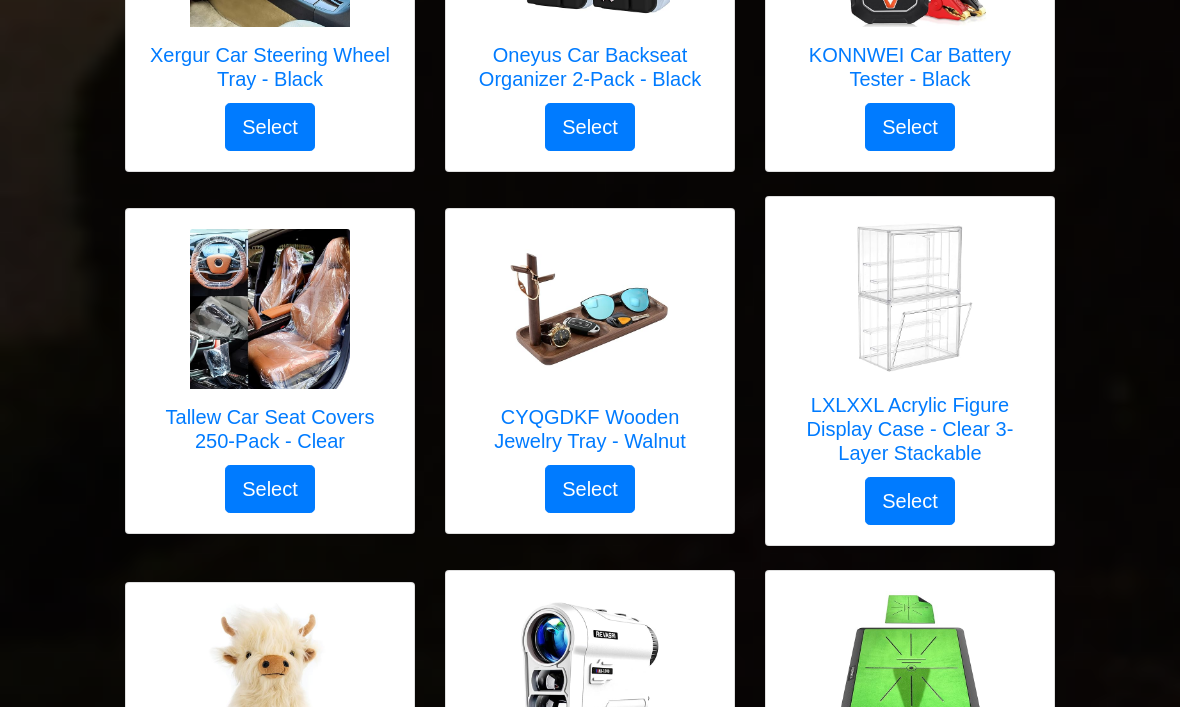 scroll, scrollTop: 6760, scrollLeft: 0, axis: vertical 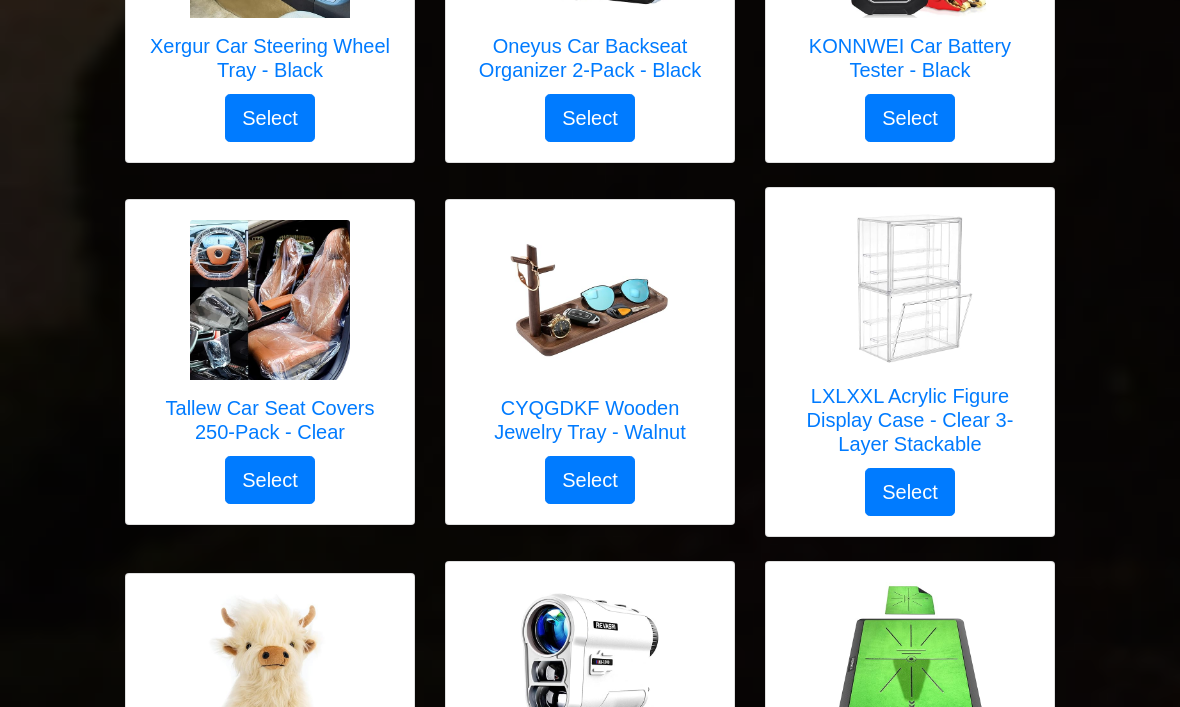 click on "LXLXXL Acrylic Figure Display Case - Clear 3-Layer Stackable" at bounding box center [910, 421] 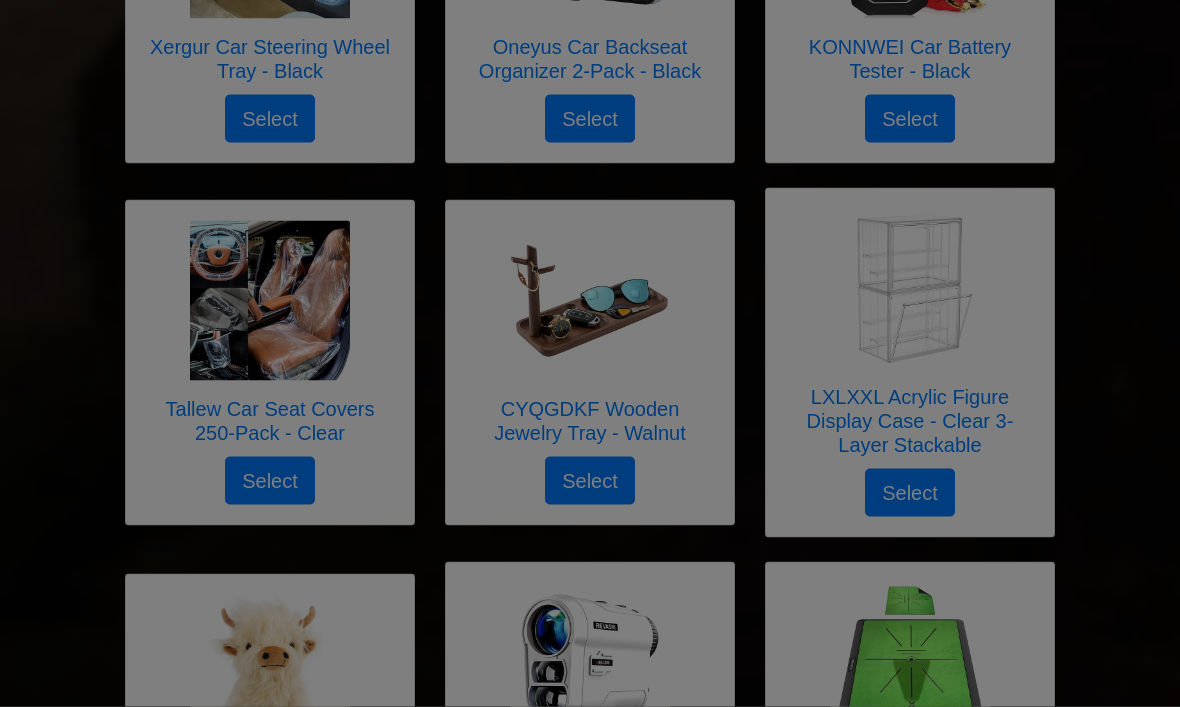 scroll, scrollTop: 6761, scrollLeft: 0, axis: vertical 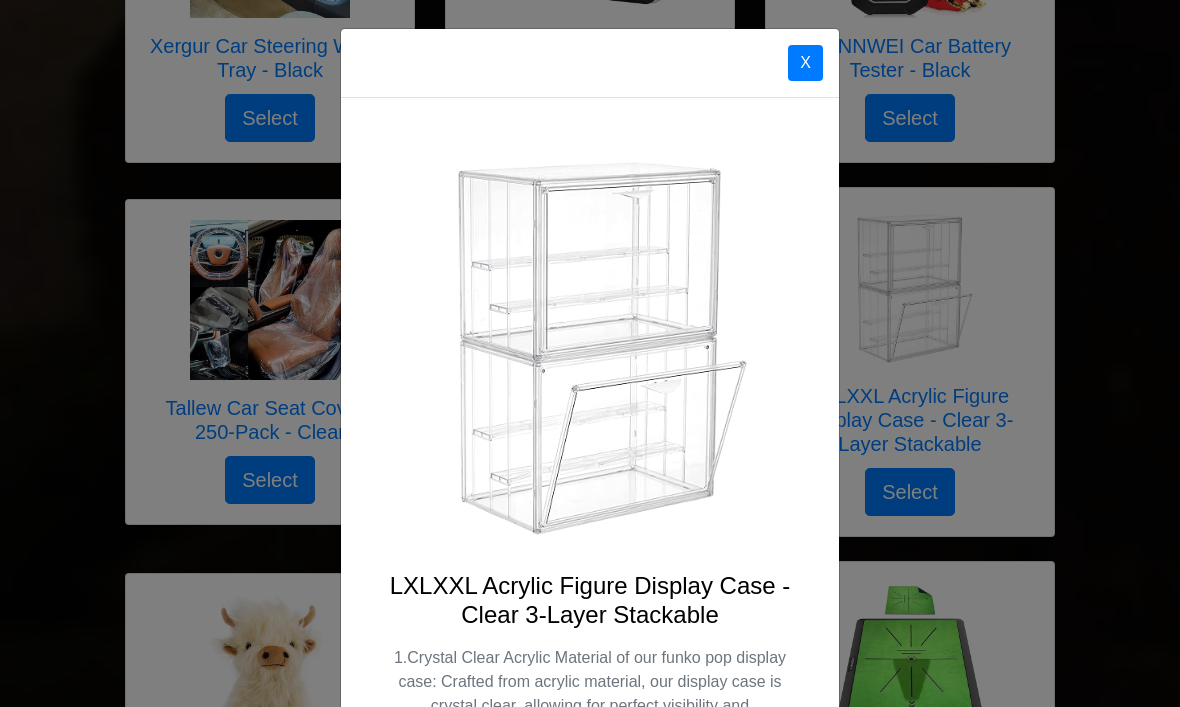 click on "X" at bounding box center [805, 63] 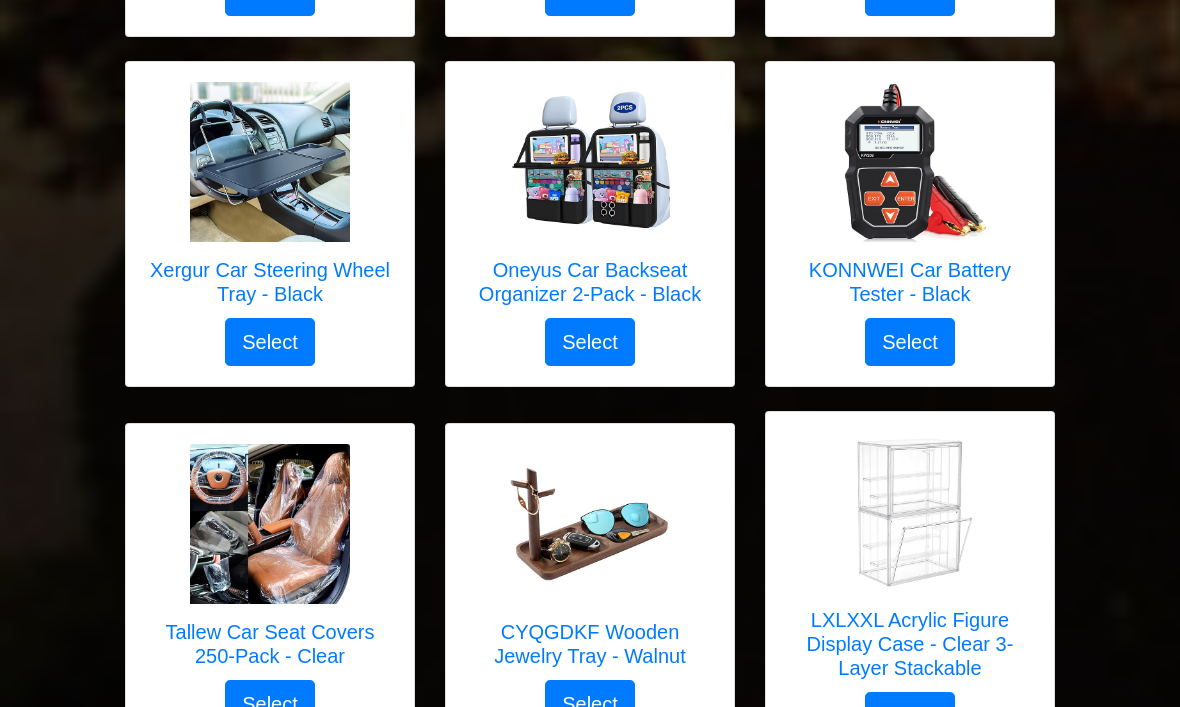 scroll, scrollTop: 6540, scrollLeft: 0, axis: vertical 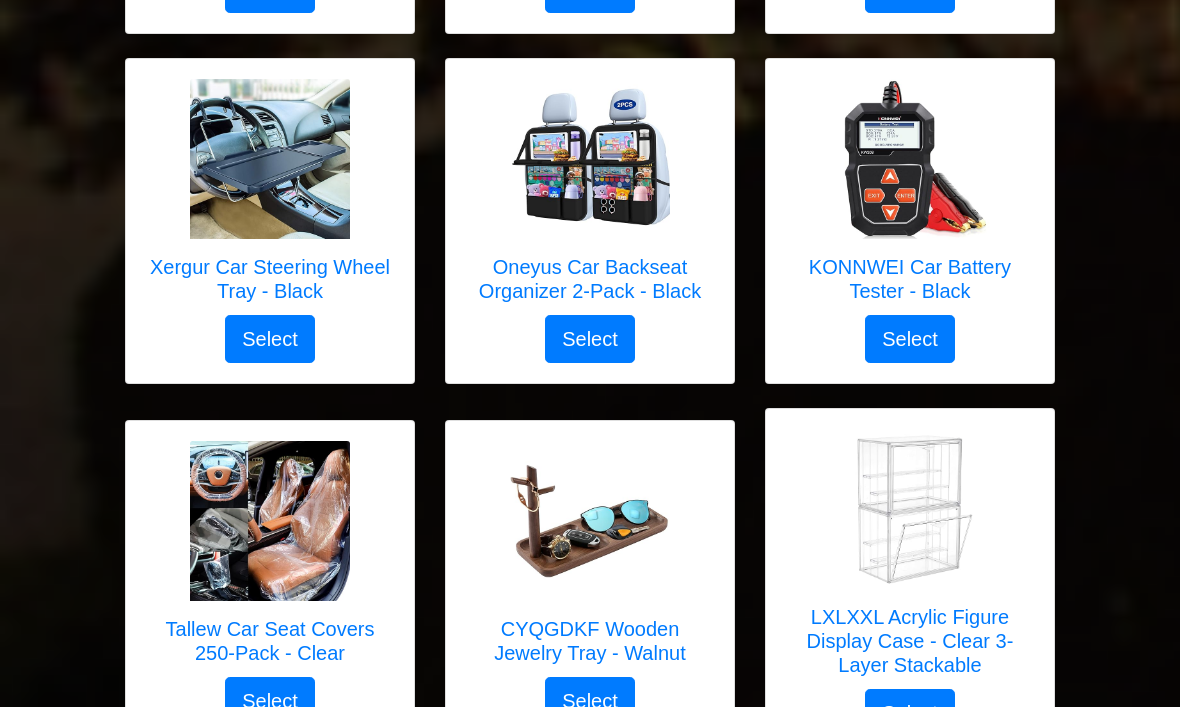 click on "LXLXXL Acrylic Figure Display Case - Clear 3-Layer Stackable" at bounding box center [910, 641] 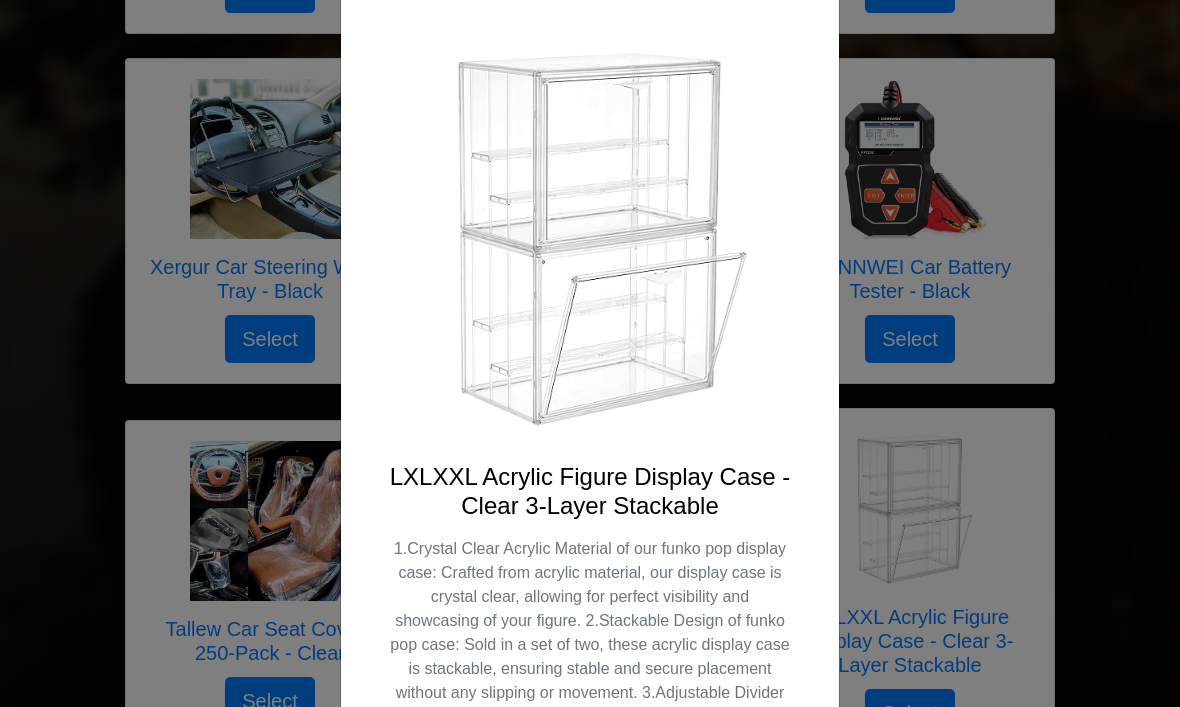 scroll, scrollTop: 114, scrollLeft: 0, axis: vertical 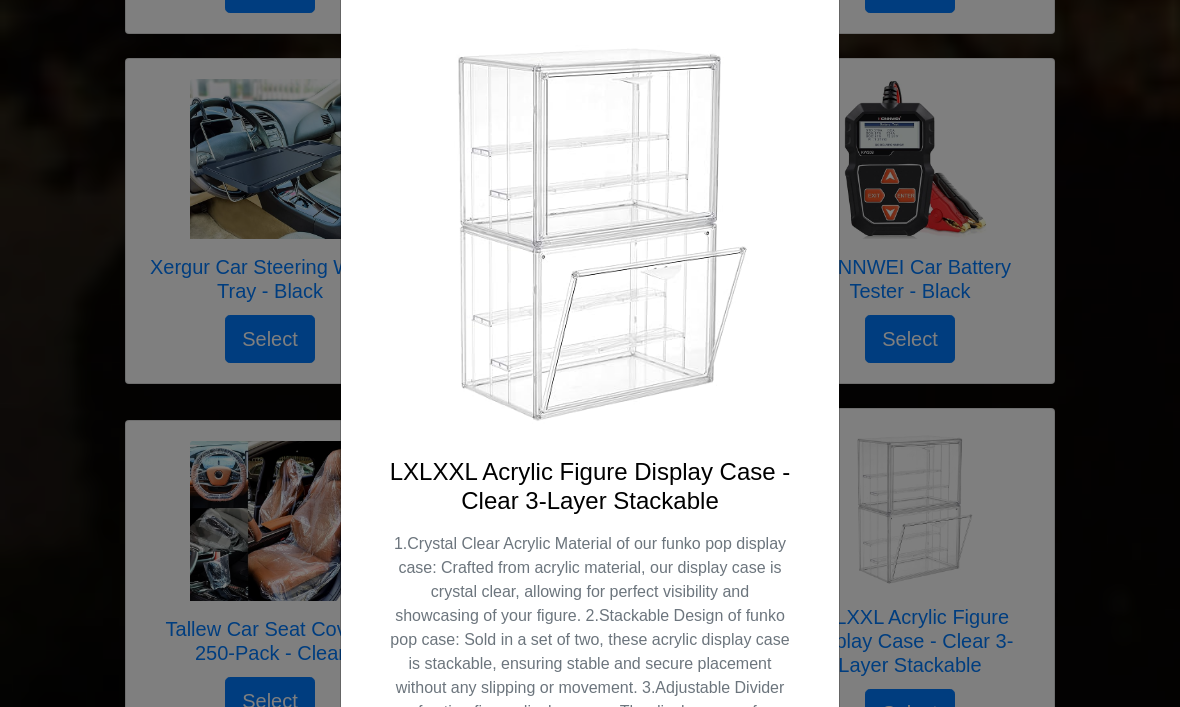 click on "X
LXLXXL Acrylic Figure Display Case - Clear 3-Layer Stackable
Select" at bounding box center (590, 353) 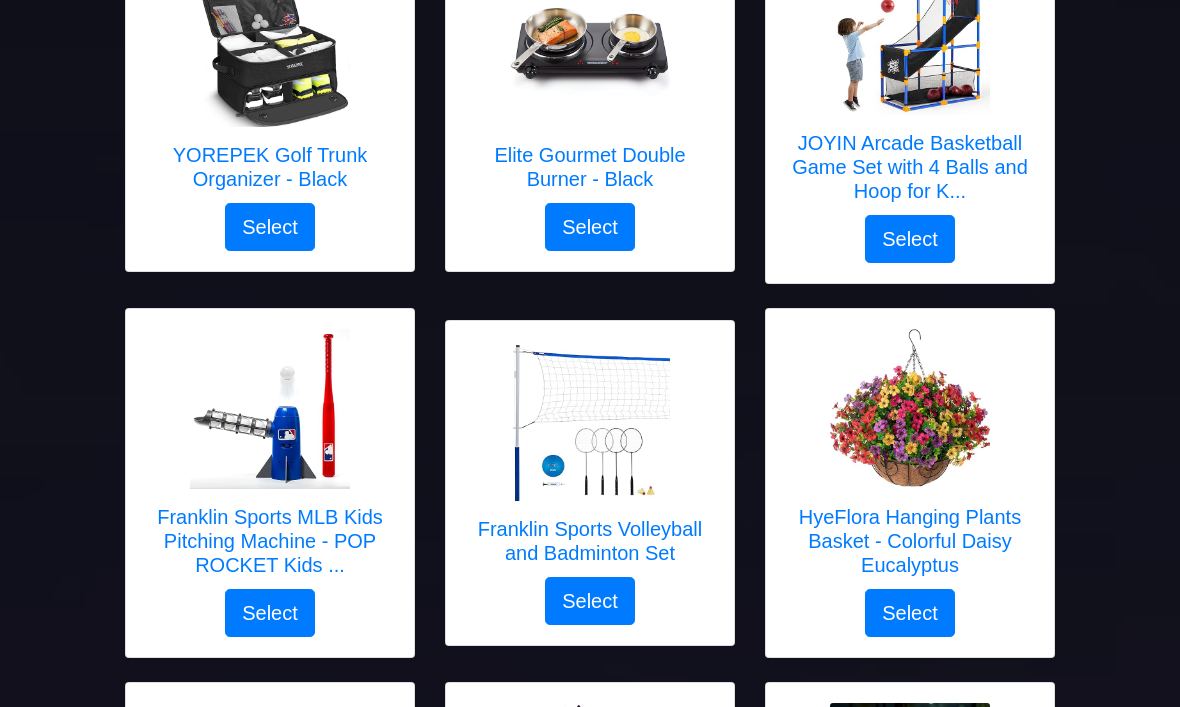 scroll, scrollTop: 1738, scrollLeft: 0, axis: vertical 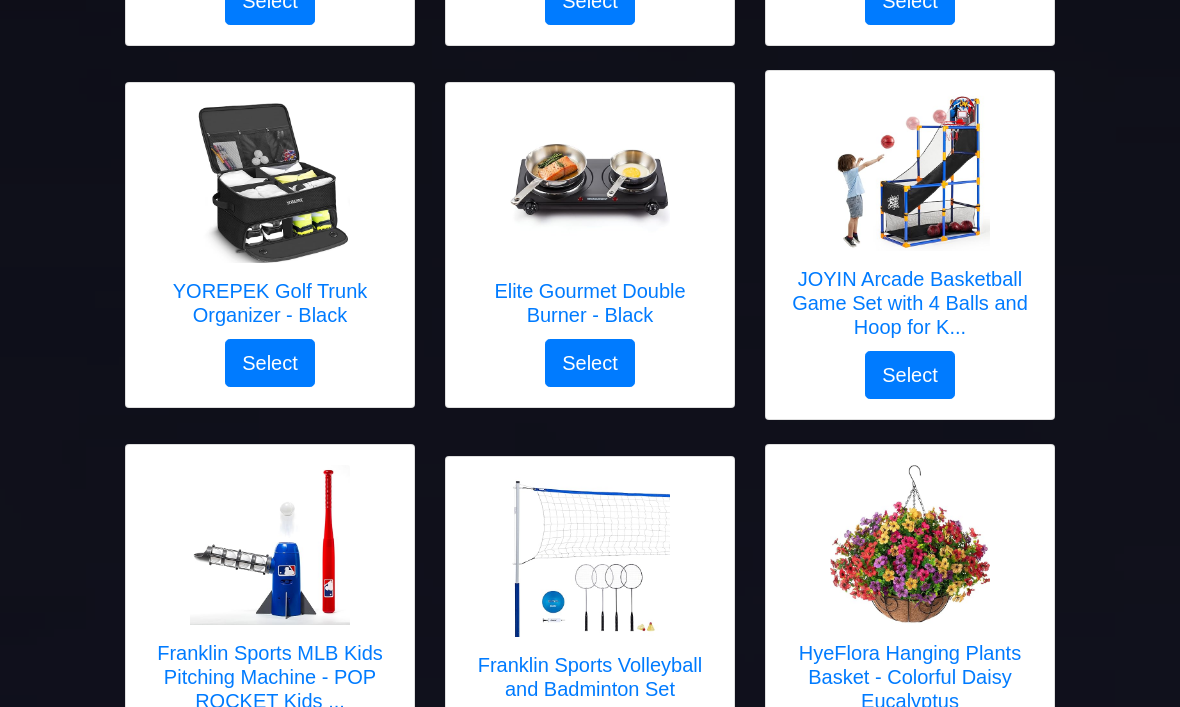 click on "JOYIN Arcade Basketball Game Set with 4 Balls and Hoop for K..." at bounding box center (910, 221) 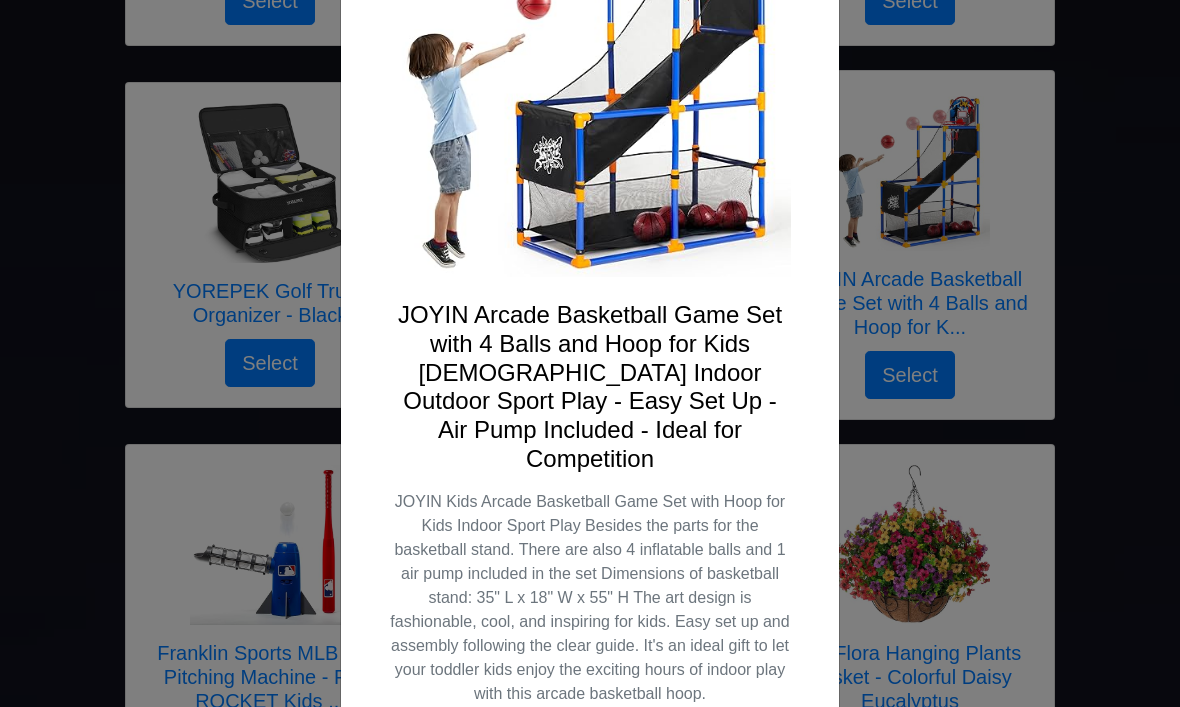 scroll, scrollTop: 274, scrollLeft: 0, axis: vertical 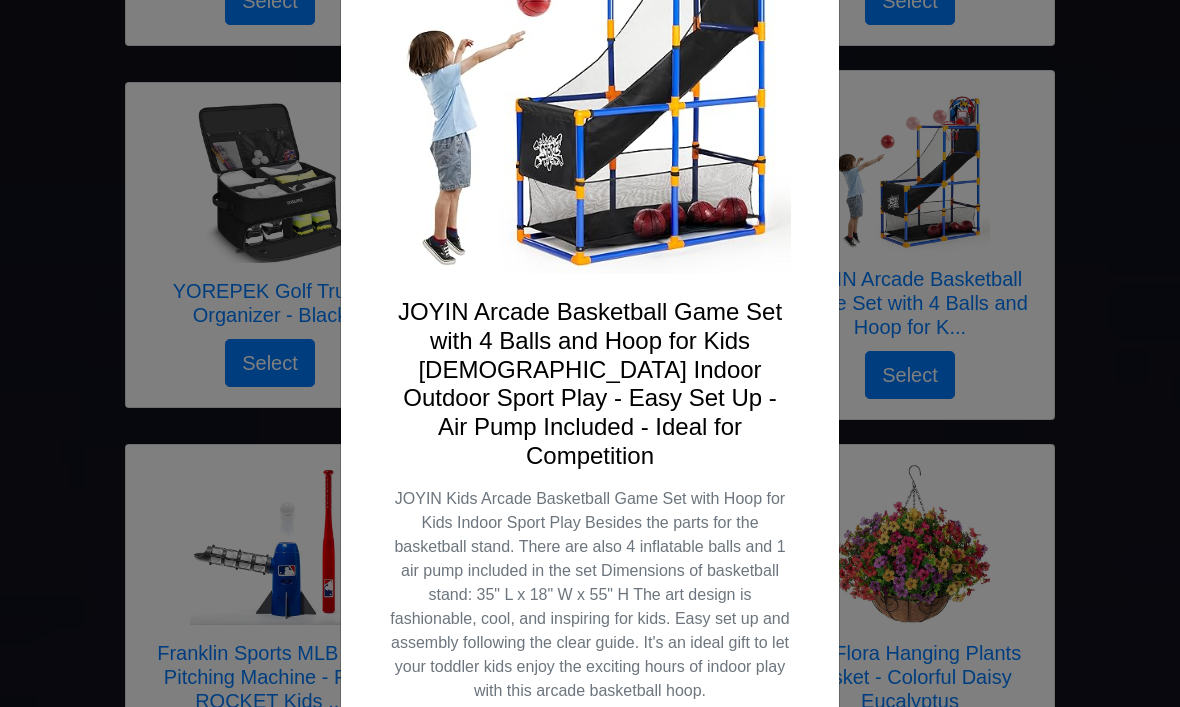 click on "X
JOYIN Arcade Basketball Game Set with 4 Balls and Hoop for Kids 3 to 12 Years Old Indoor Outdoor Sport Play - Easy Set Up - Air Pump Included - Ideal for Competition
JOYIN Kids Arcade Basketball Game Set with Hoop for Kids Indoor Sport Play Besides the parts for the basketball stand. There are also 4 inflatable balls and 1 air pump included in the set  Dimensions of basketball stand: 35" L x 18" W x 55" H  The art design is fashionable, cool, and inspiring for kids.  Easy set up and assembly following the clear guide.  It's an ideal gift to let your toddler kids enjoy the exciting hours of indoor play with this arcade basketball hoop.
Select" at bounding box center (590, 353) 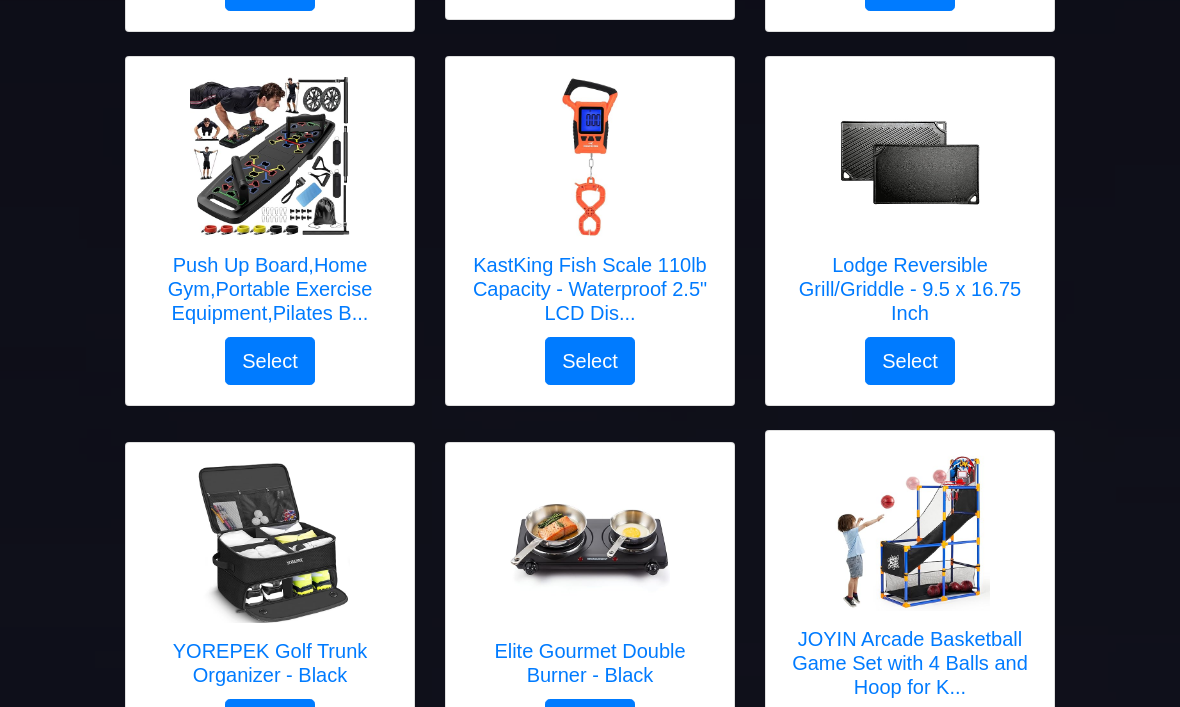scroll, scrollTop: 1378, scrollLeft: 0, axis: vertical 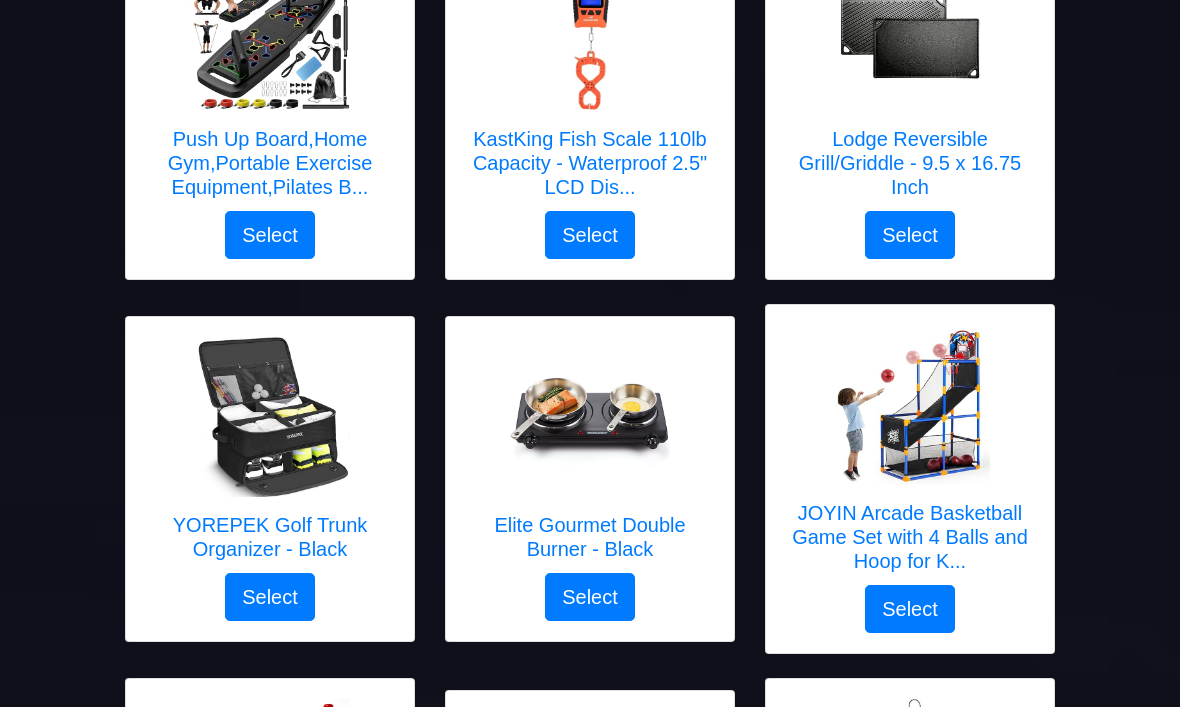 click at bounding box center [270, 418] 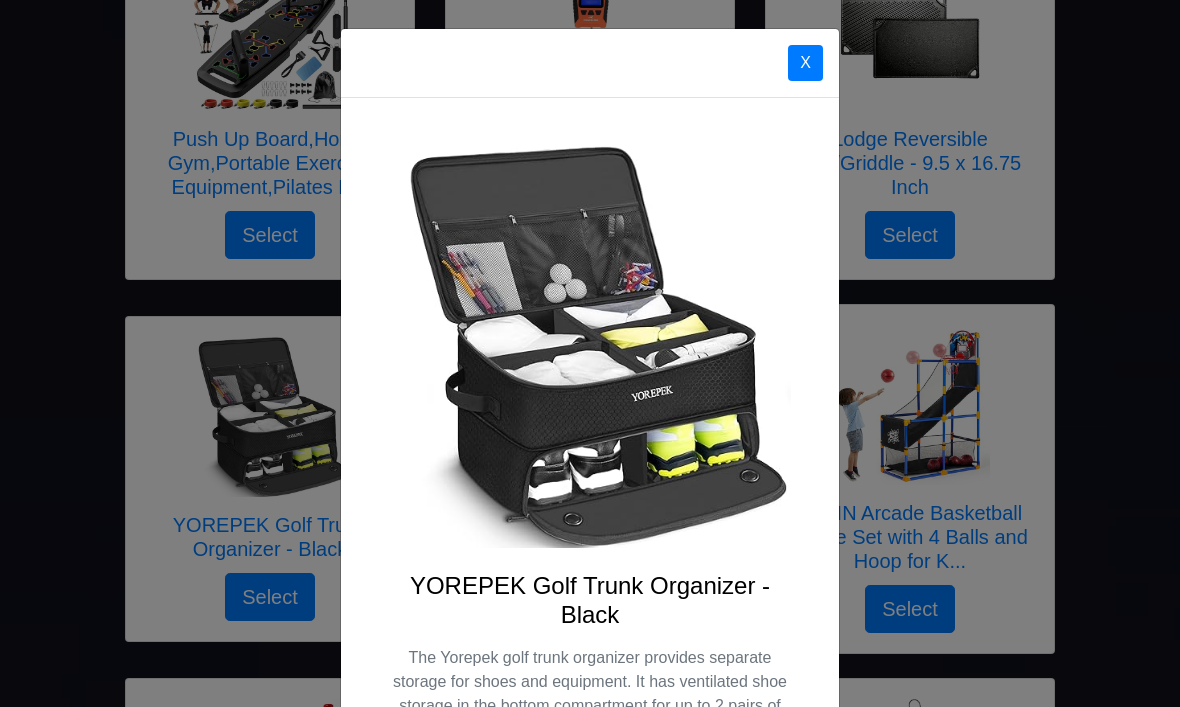 click on "X
YOREPEK Golf Trunk Organizer - Black
Select" at bounding box center [590, 353] 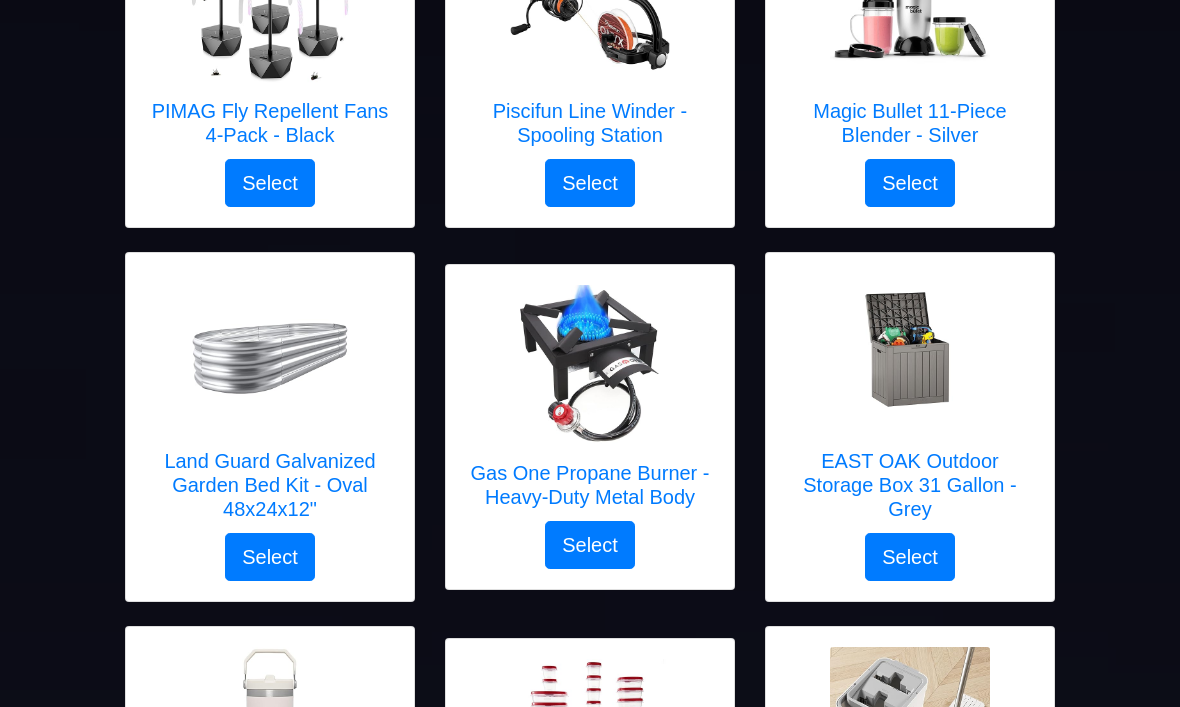 scroll, scrollTop: 435, scrollLeft: 0, axis: vertical 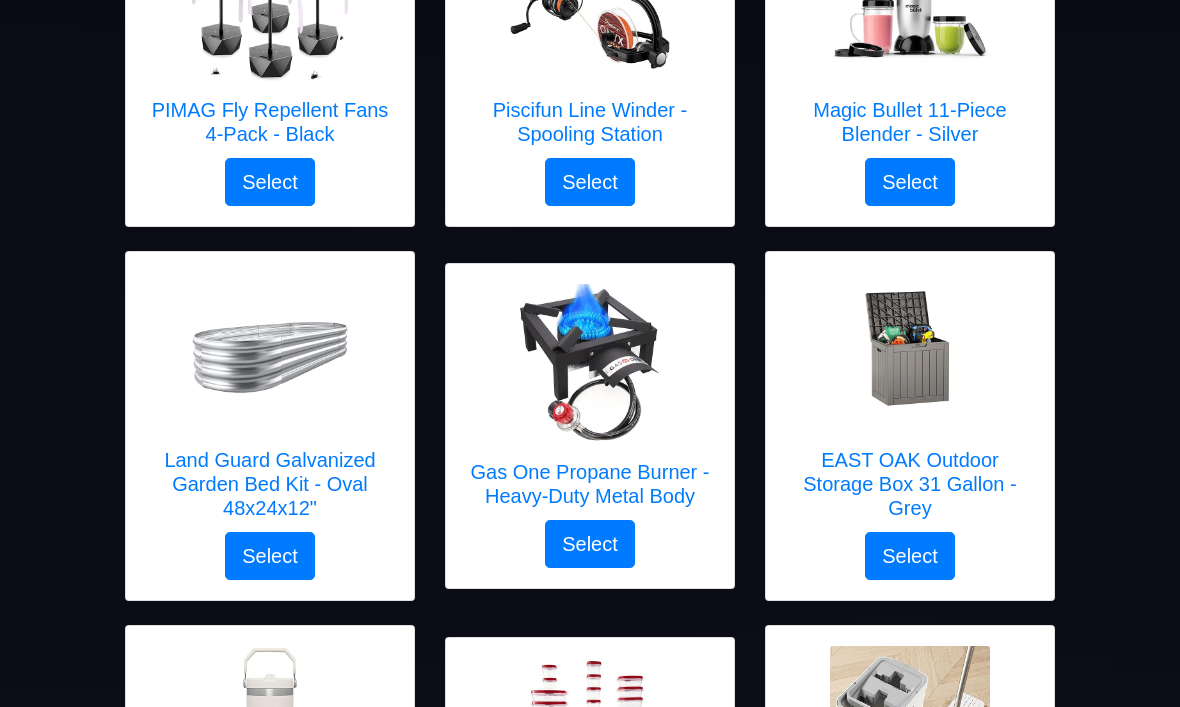 click at bounding box center [910, 352] 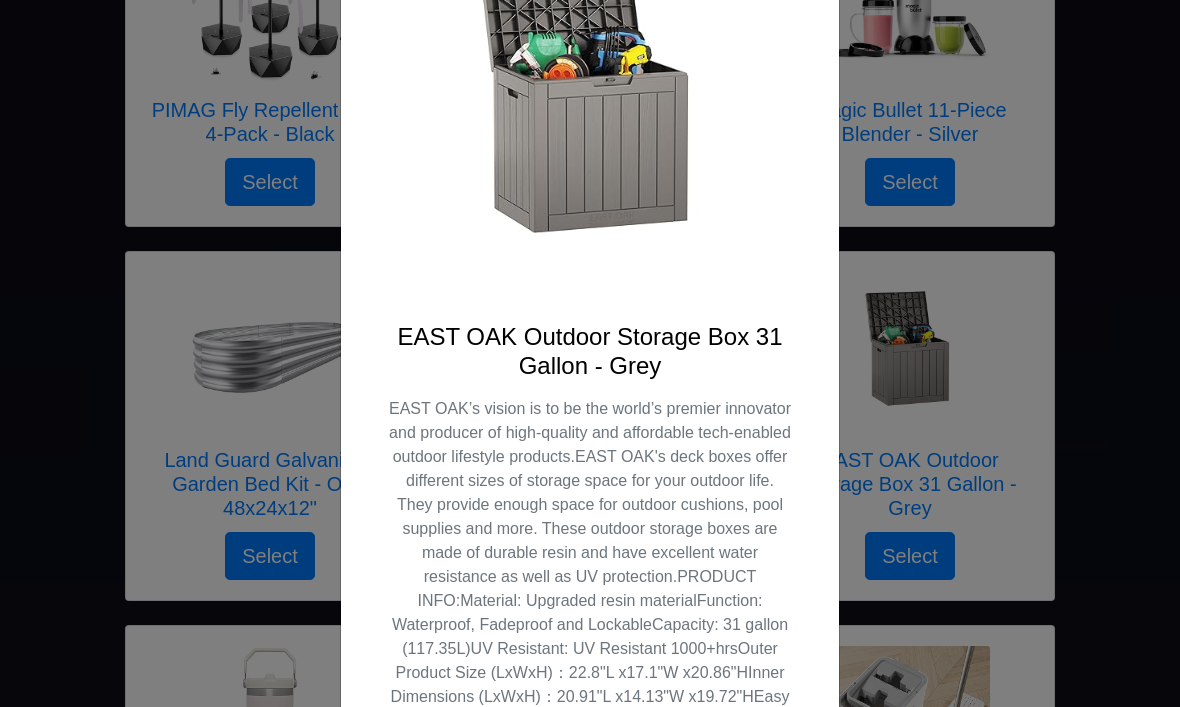 scroll, scrollTop: 254, scrollLeft: 0, axis: vertical 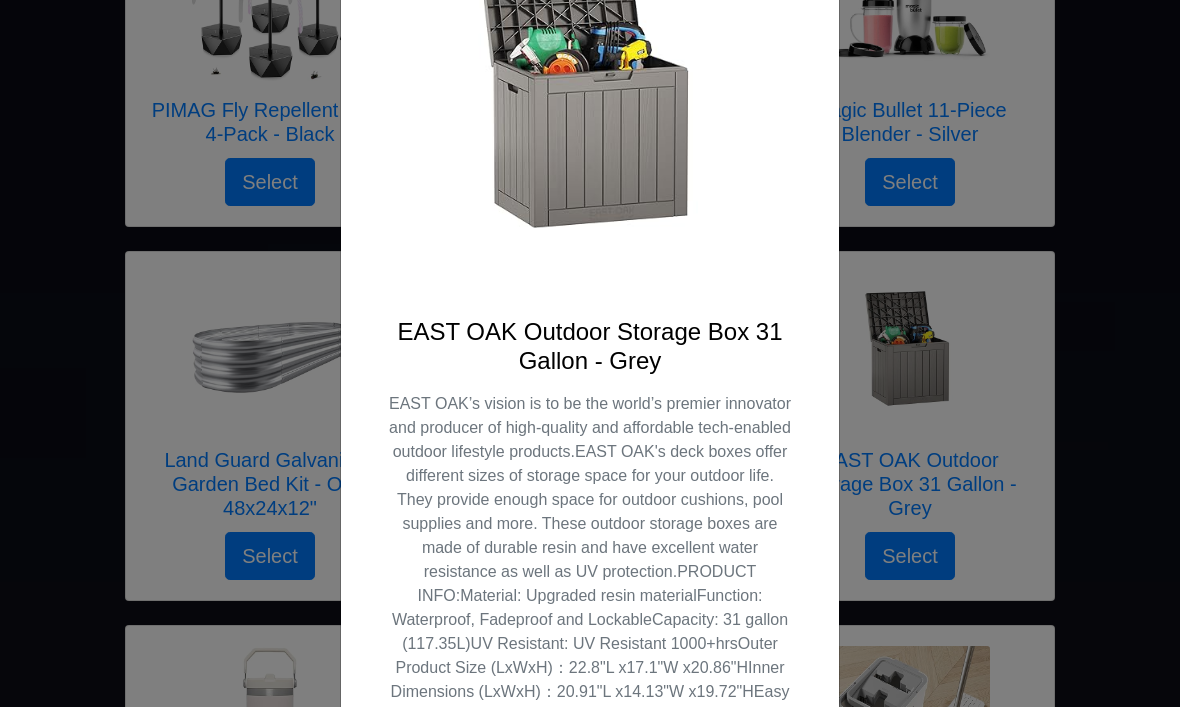 click on "X
EAST OAK Outdoor Storage Box 31 Gallon - Grey
EAST OAK’s vision is to be the world’s premier innovator and producer of high-quality and affordable tech-enabled outdoor lifestyle products.EAST OAK's deck boxes offer different sizes of storage space for your outdoor life. They provide enough space for outdoor cushions, pool supplies and more. These outdoor storage boxes are made of durable resin and have excellent water resistance as well as UV protection.PRODUCT INFO:Material: Upgraded resin materialFunction: Waterproof, Fadeproof and LockableCapacity: 31 gallon (117.35L)UV Resistant: UV Resistant 1000+hrsOuter Product Size (LxWxH)：22.8"L x17.1"W x20.86"HInner Dimensions (LxWxH)：20.91"L x14.13"W x19.72"HEasy to assemble and clear instructionCustomer Support: 3 Years." at bounding box center (590, 353) 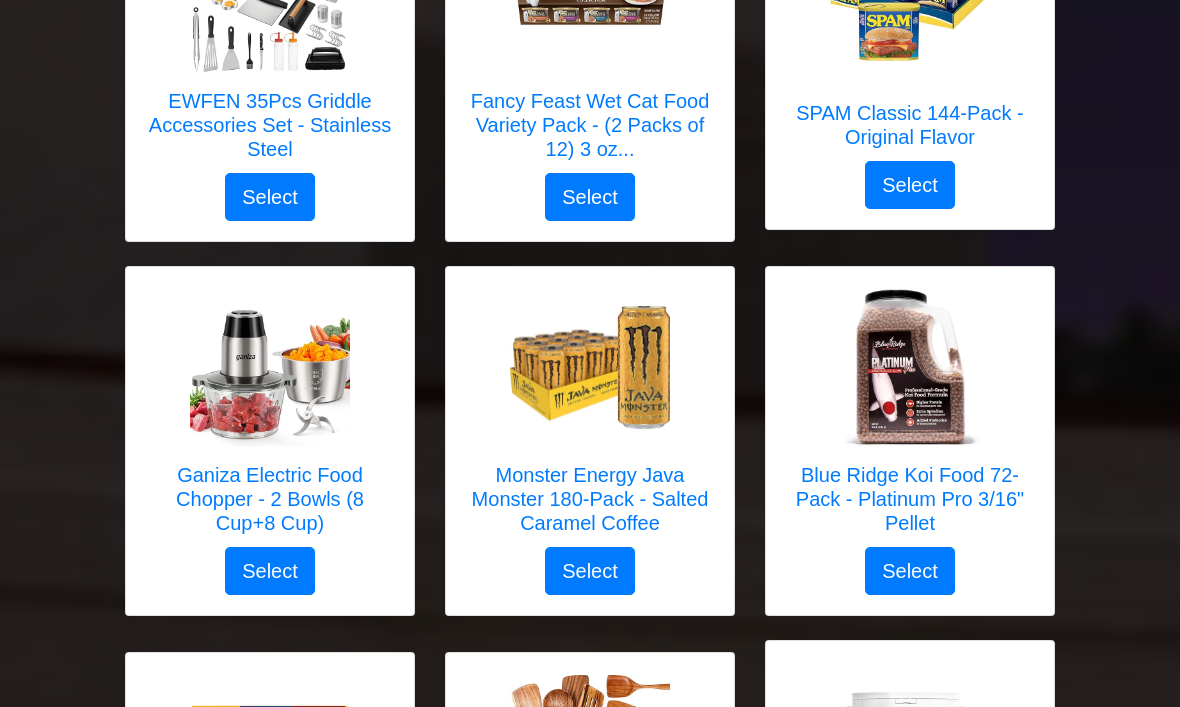 scroll, scrollTop: 3038, scrollLeft: 0, axis: vertical 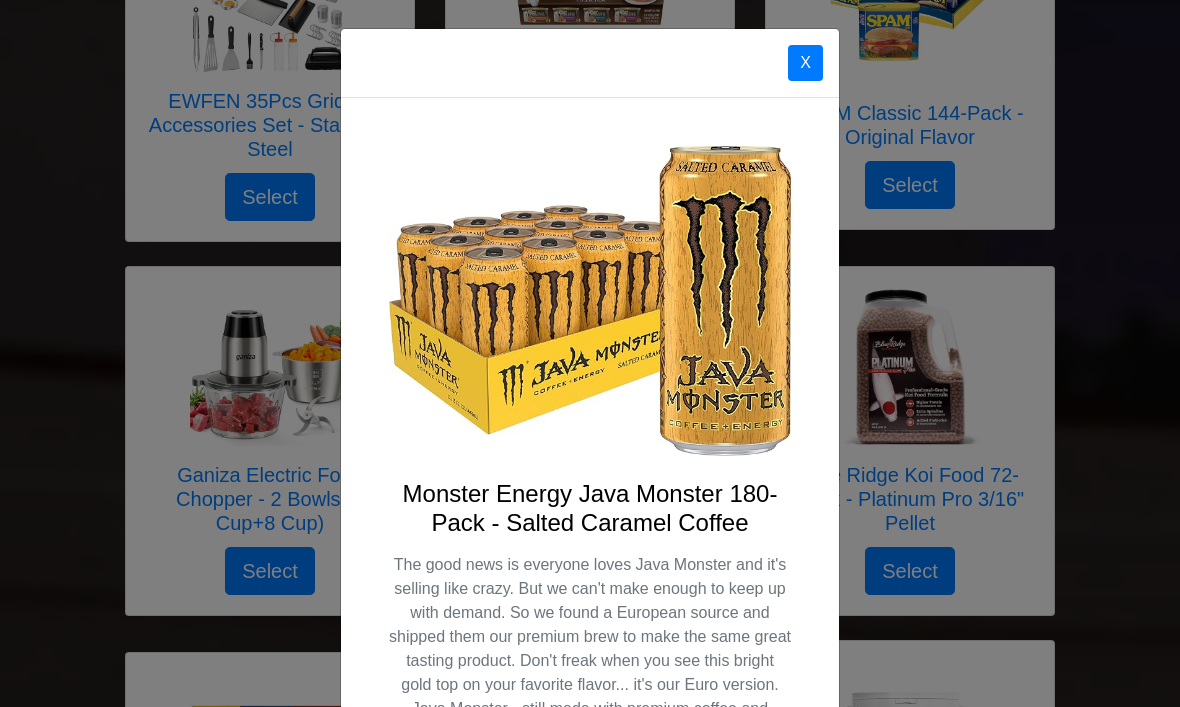 click on "X
Monster Energy Java Monster 180-Pack - Salted Caramel Coffee
The good news is everyone loves Java Monster and it's selling like crazy. But we can't make enough to keep up with demand. So we found a European source and shipped them our premium brew to make the same great tasting product. Don't freak when you see this bright gold top on your favorite flavor... it's our Euro version. Java Monster - still made with premium coffee and cream, brewed up with the same killer flavor and supercharged with the Monster Energy blend.
Select" at bounding box center [590, 353] 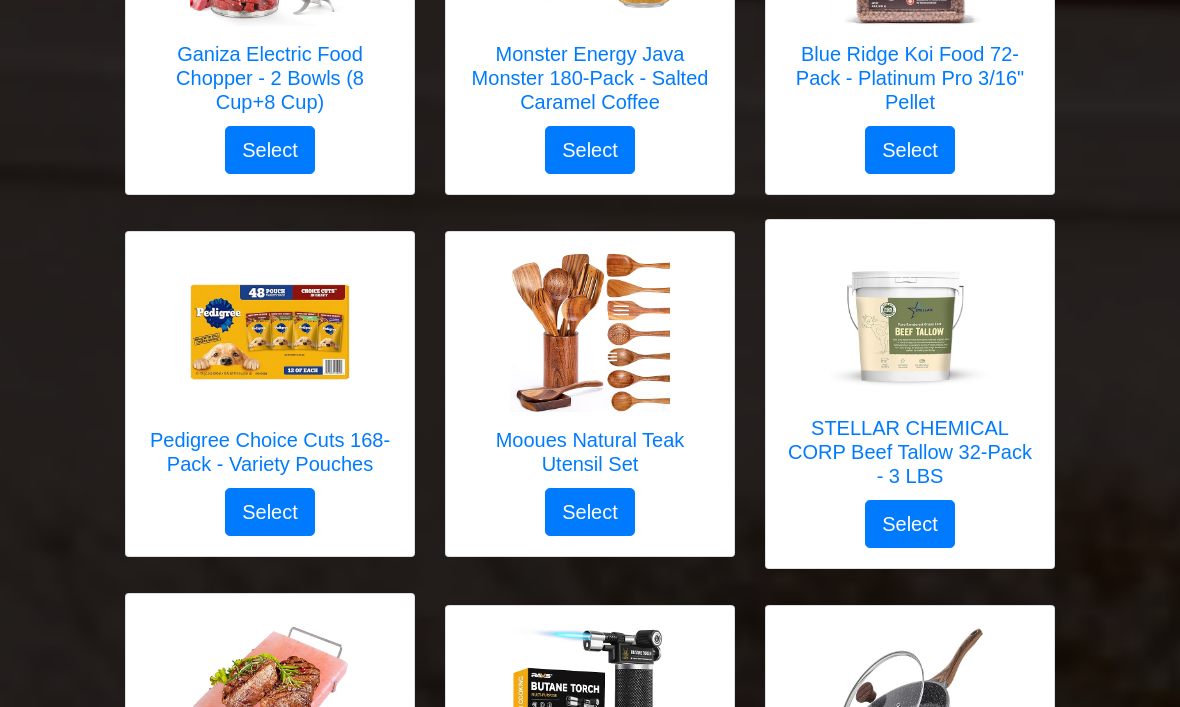 scroll, scrollTop: 3459, scrollLeft: 0, axis: vertical 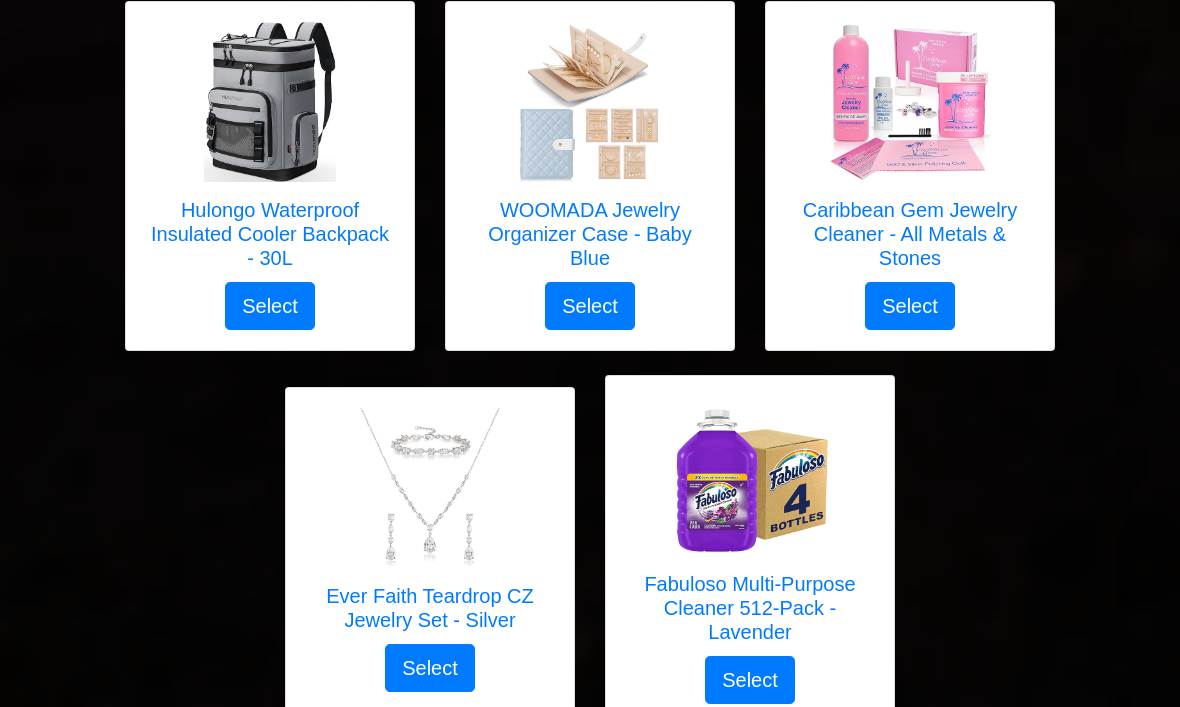 click on "Select" at bounding box center (750, 681) 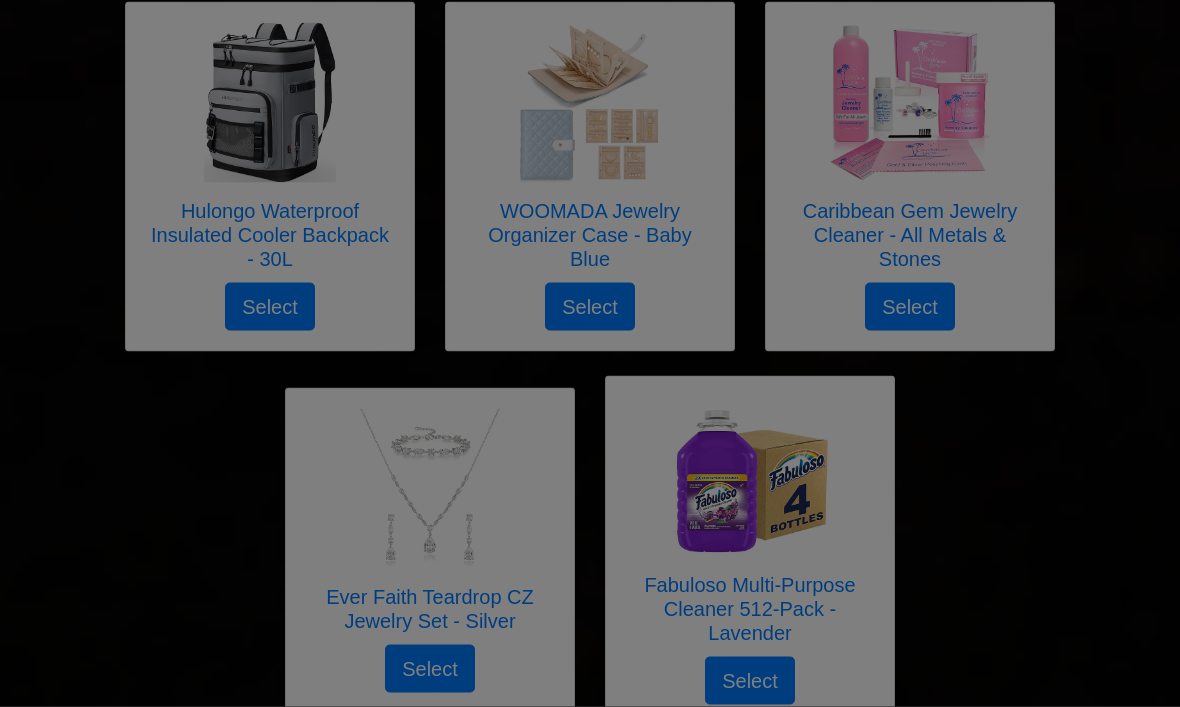 scroll, scrollTop: 8092, scrollLeft: 0, axis: vertical 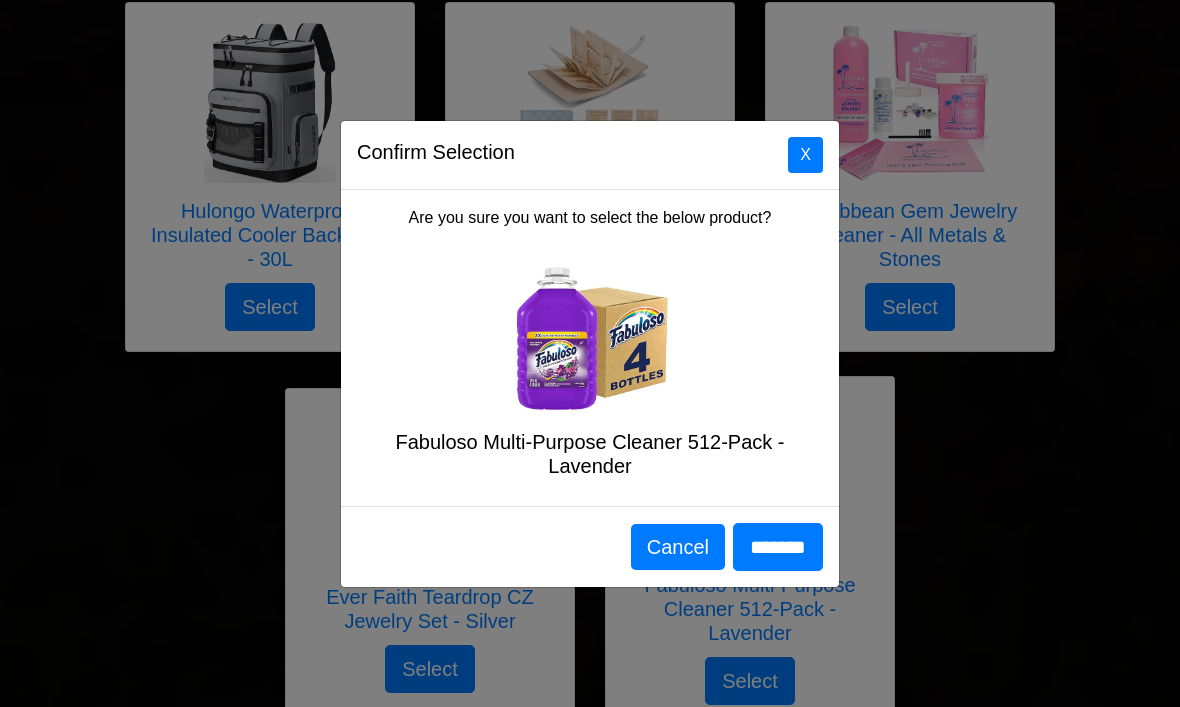 click on "*******" at bounding box center [778, 547] 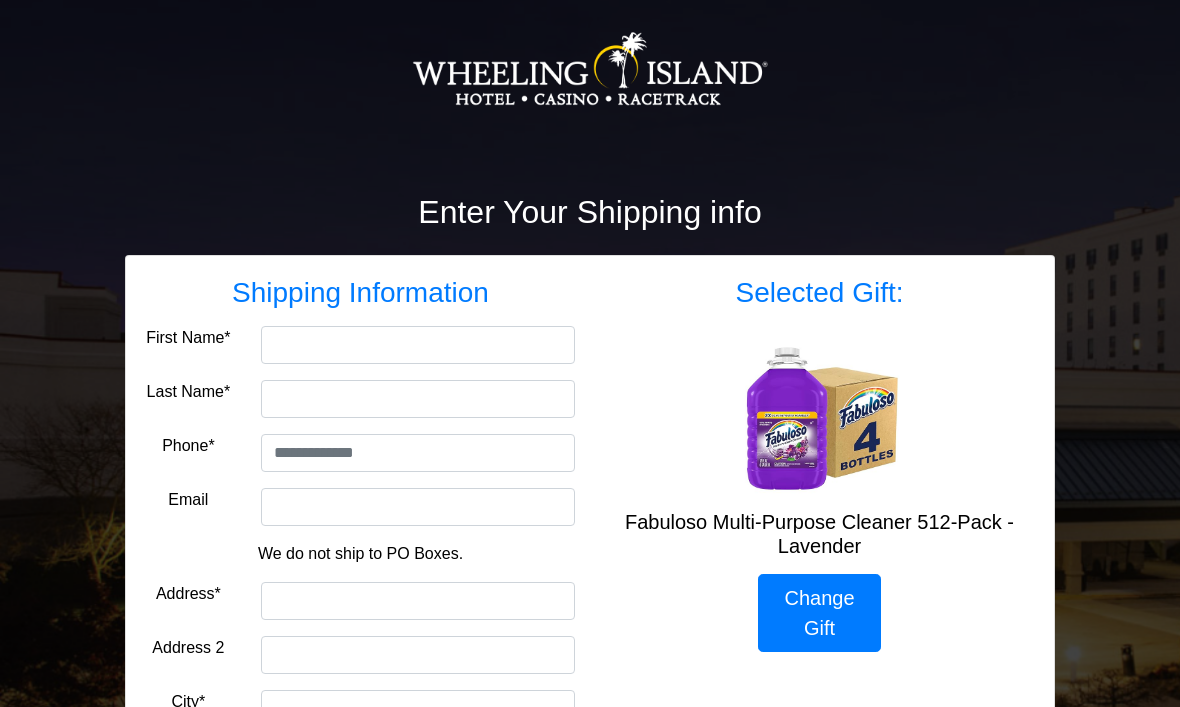 scroll, scrollTop: 81, scrollLeft: 0, axis: vertical 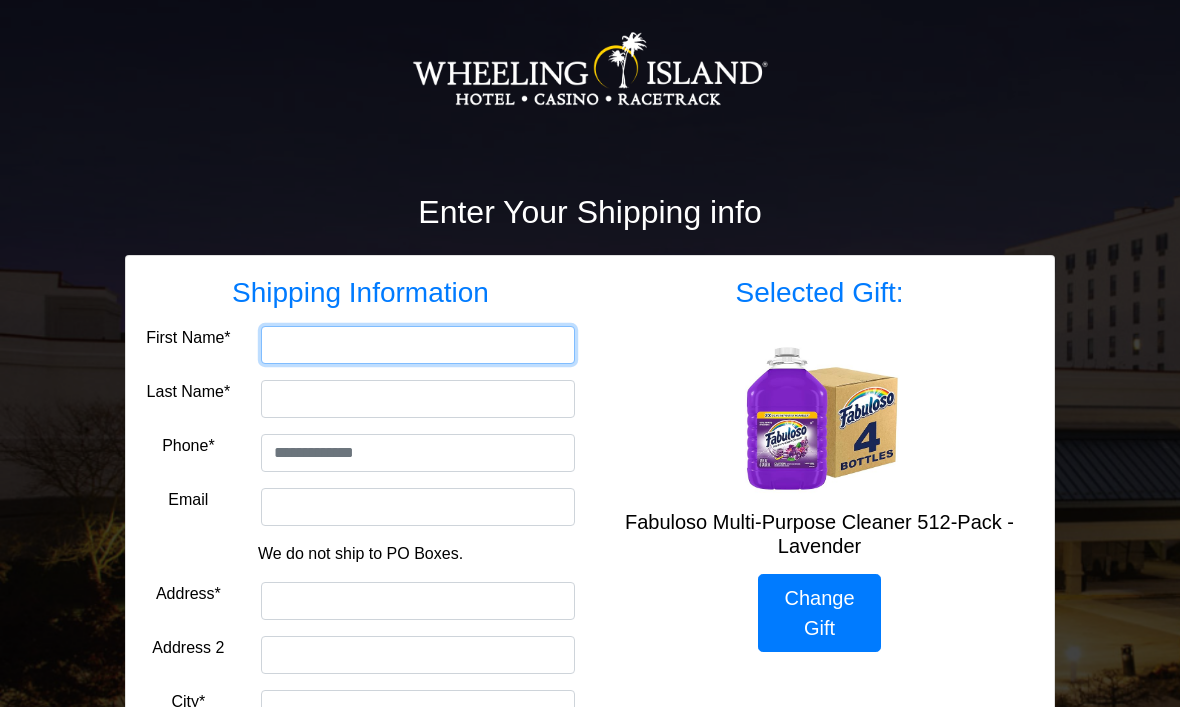 click on "First Name*" at bounding box center (418, 345) 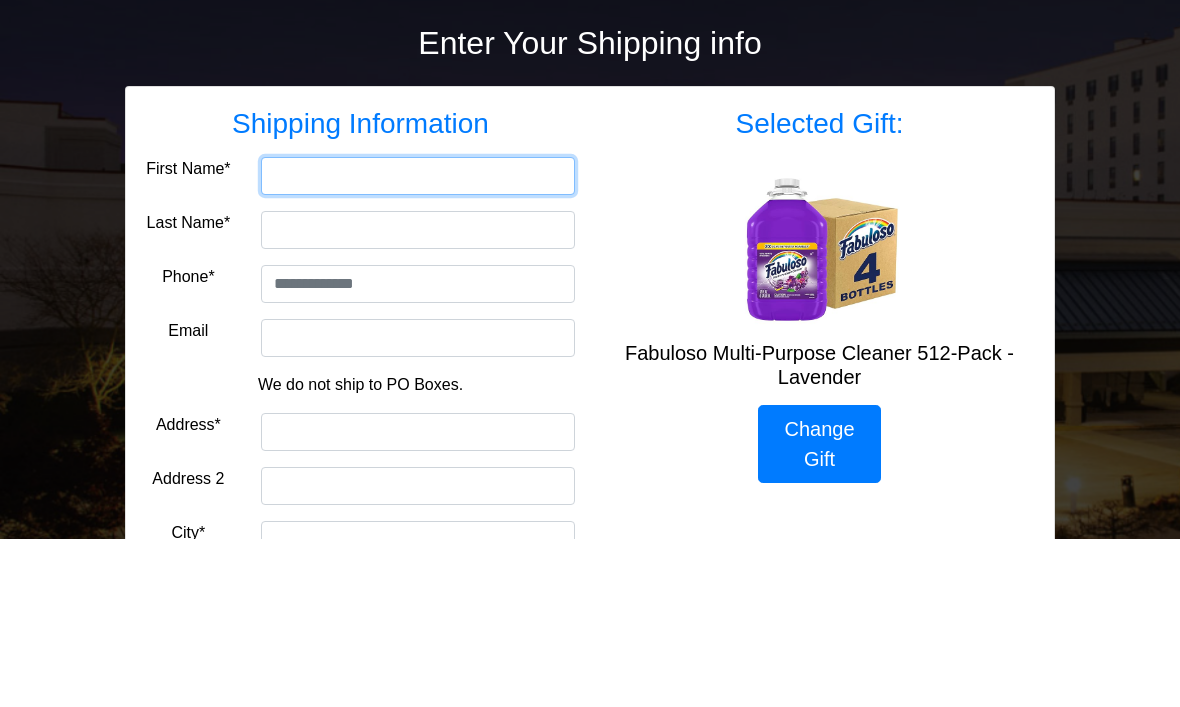 type on "*****" 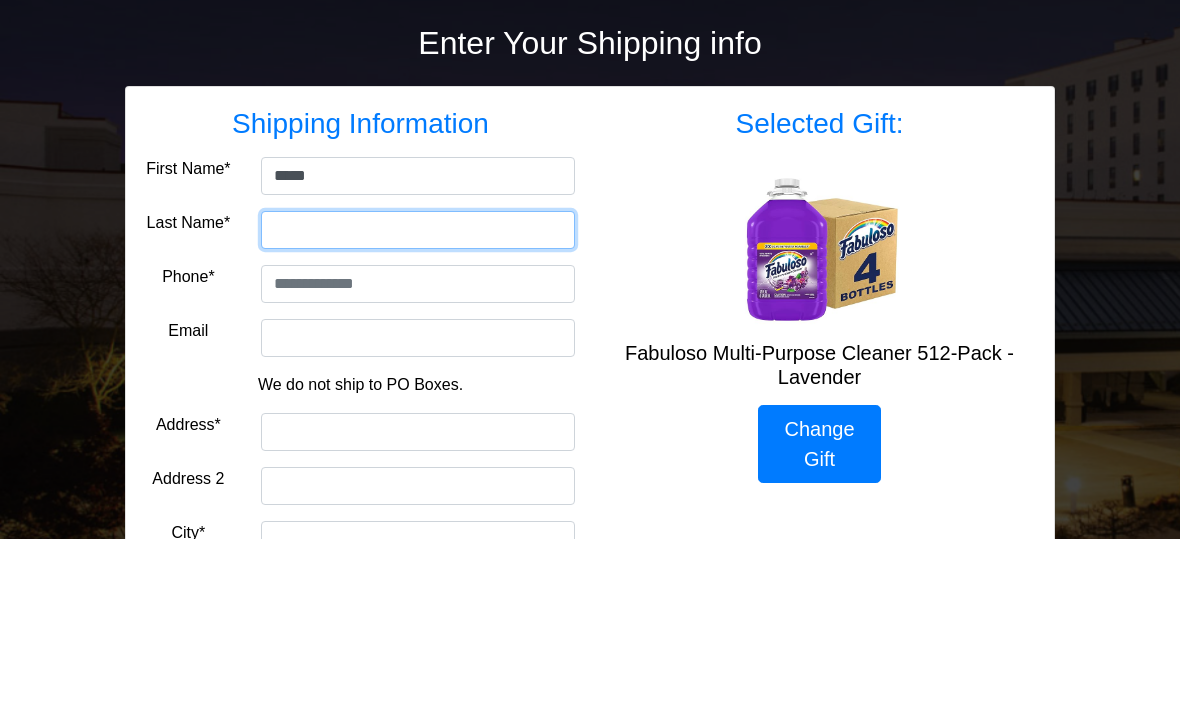 type on "********" 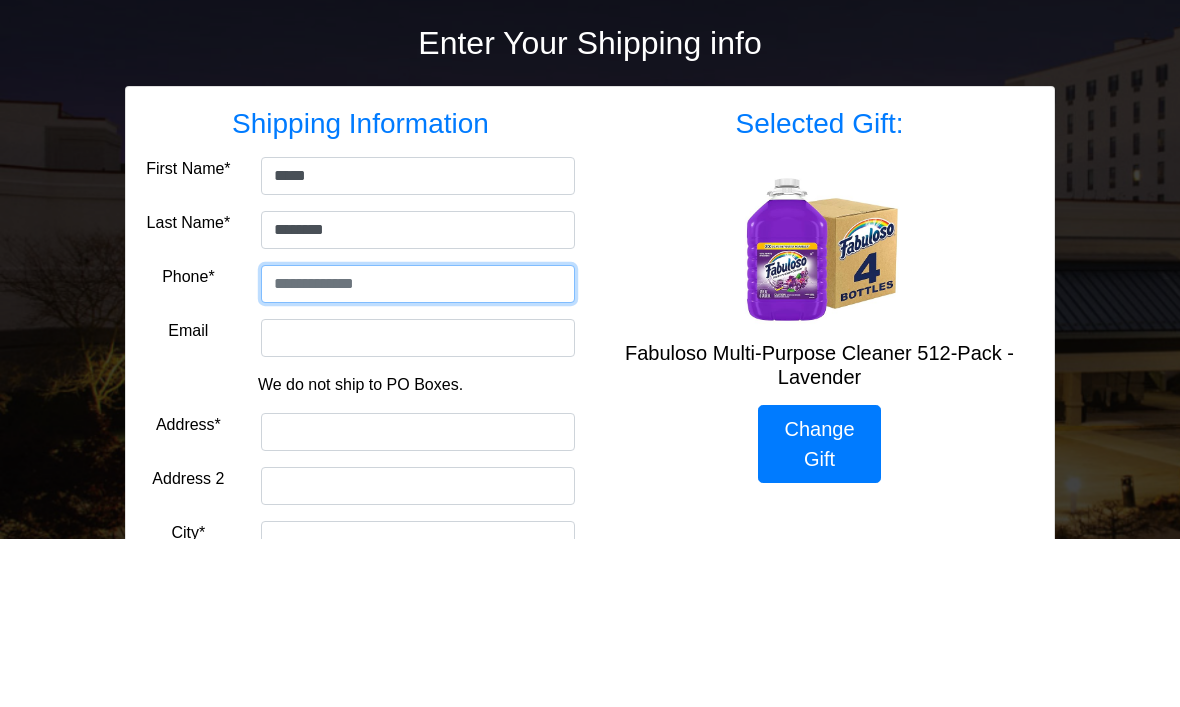 type on "**********" 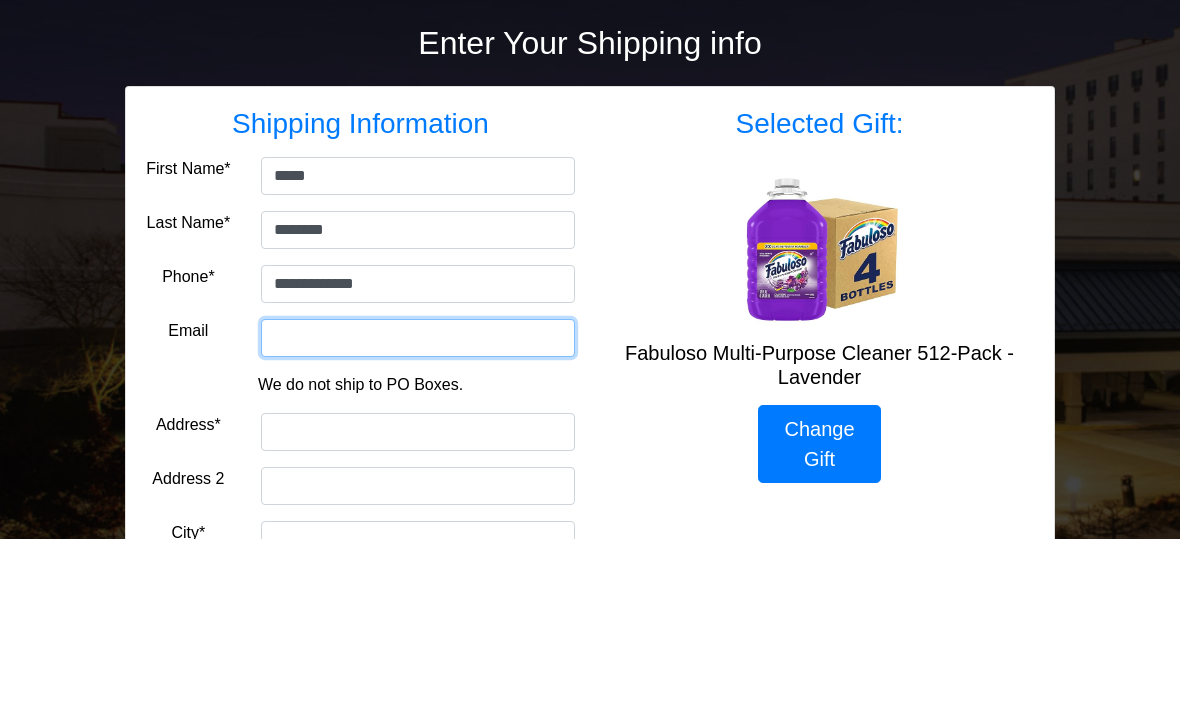 type on "**********" 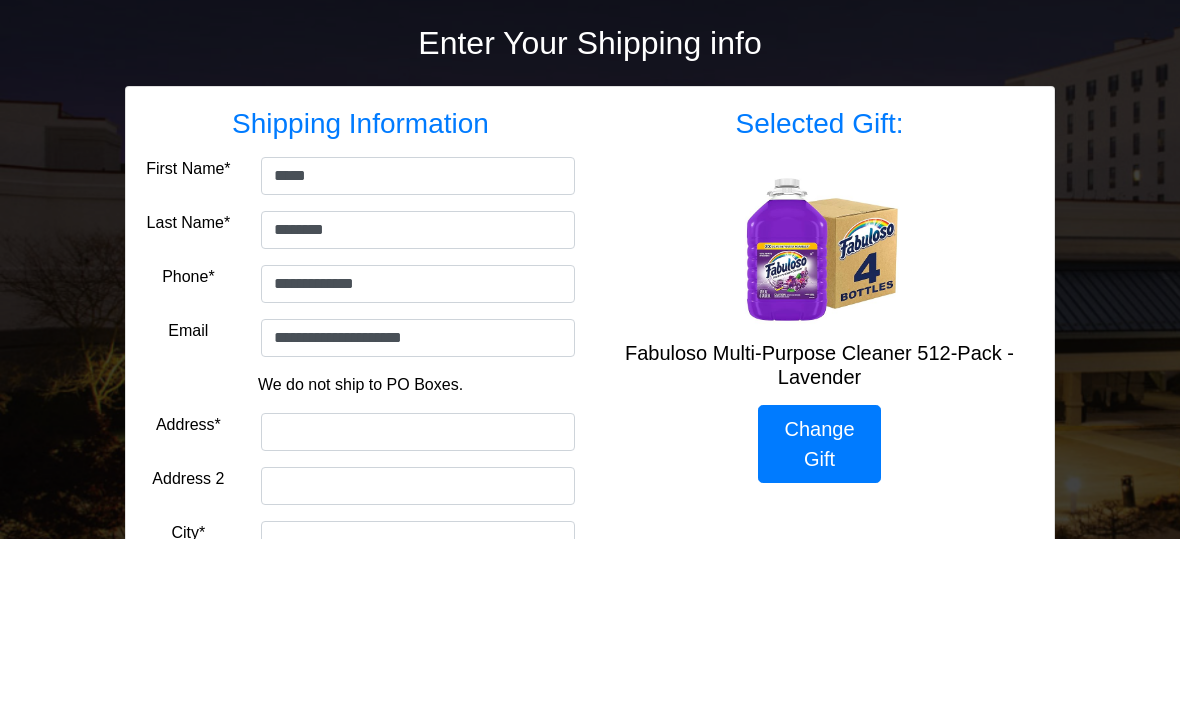 scroll, scrollTop: 250, scrollLeft: 0, axis: vertical 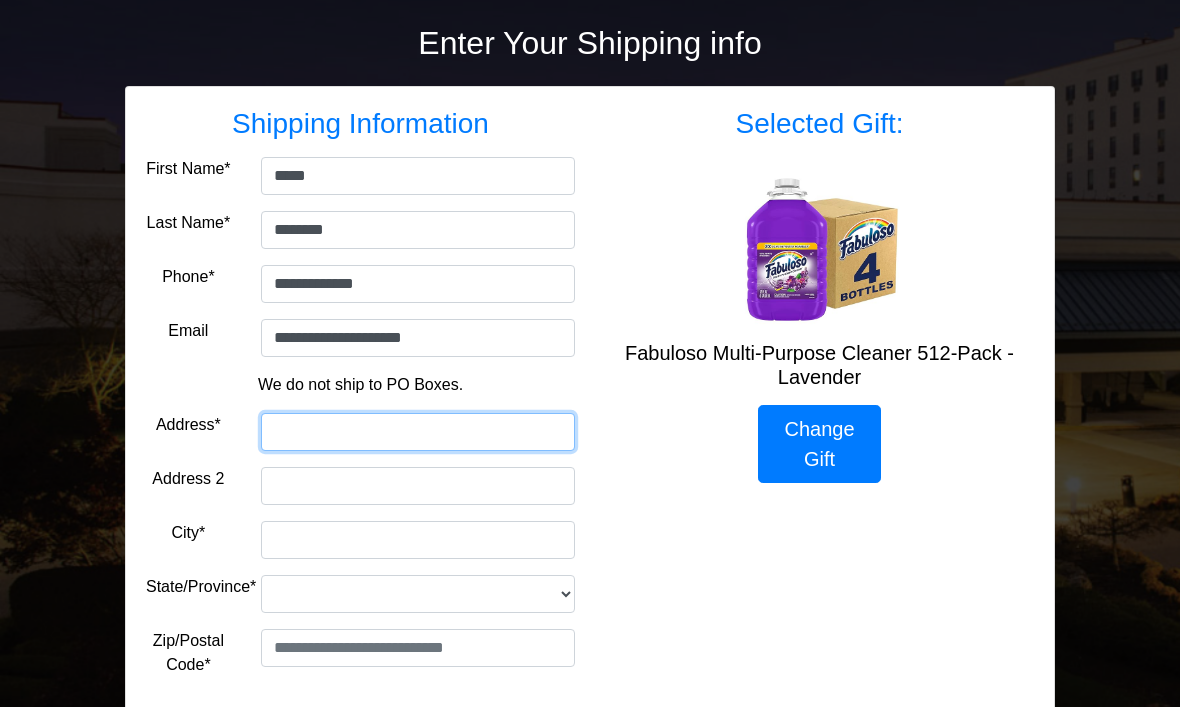 click on "Address*" at bounding box center (418, 432) 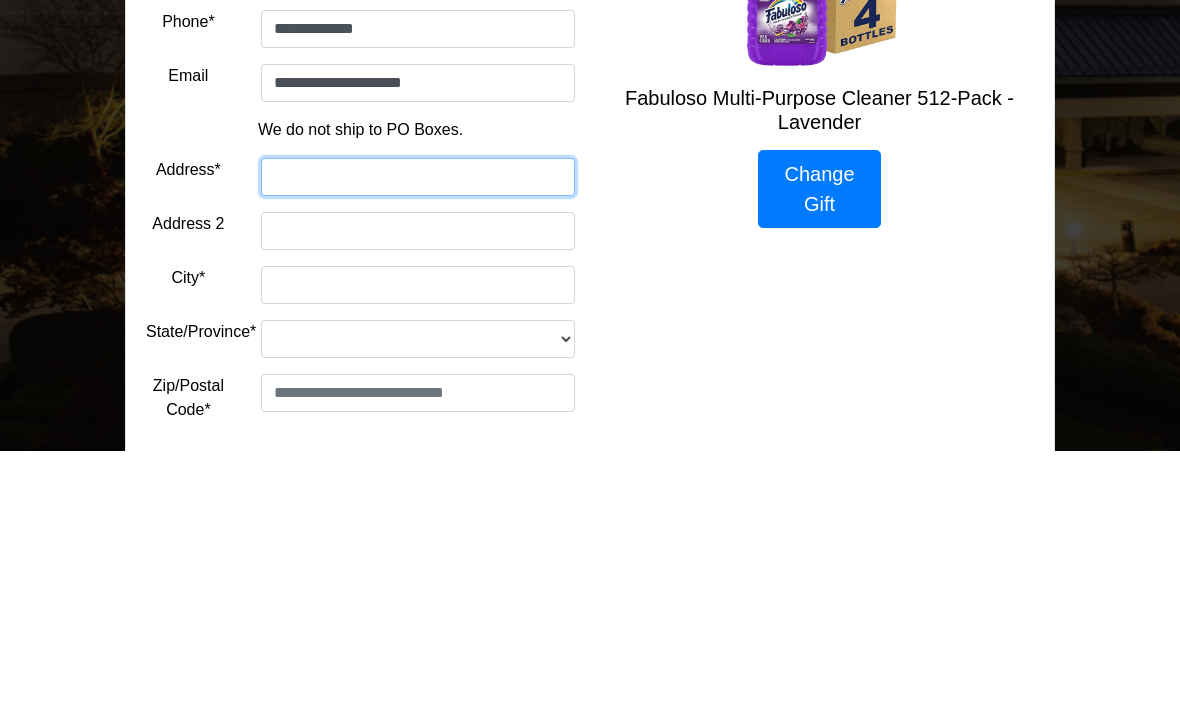 type on "**********" 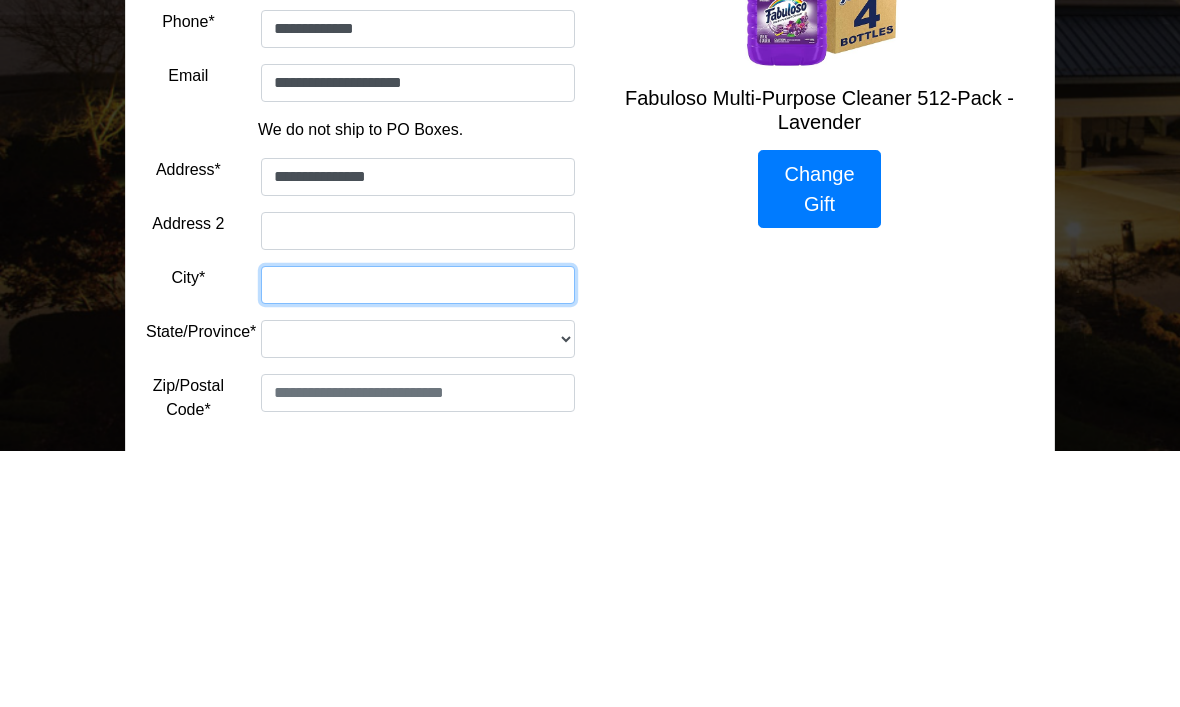type on "**********" 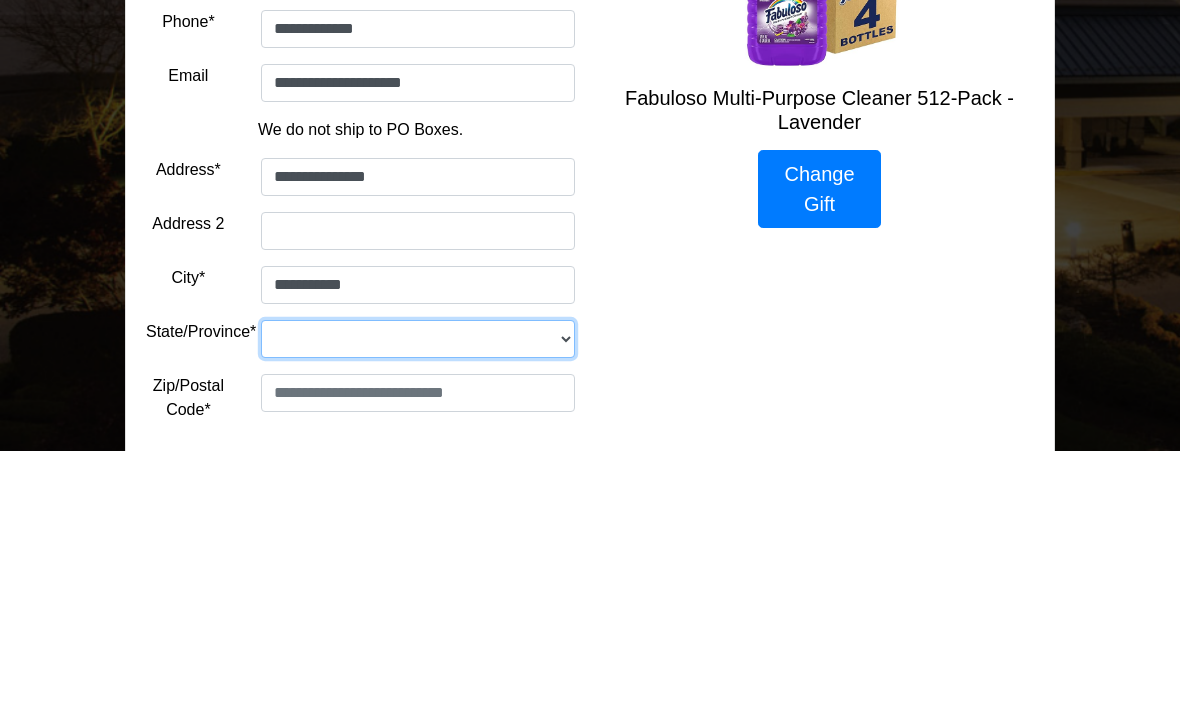 select on "**" 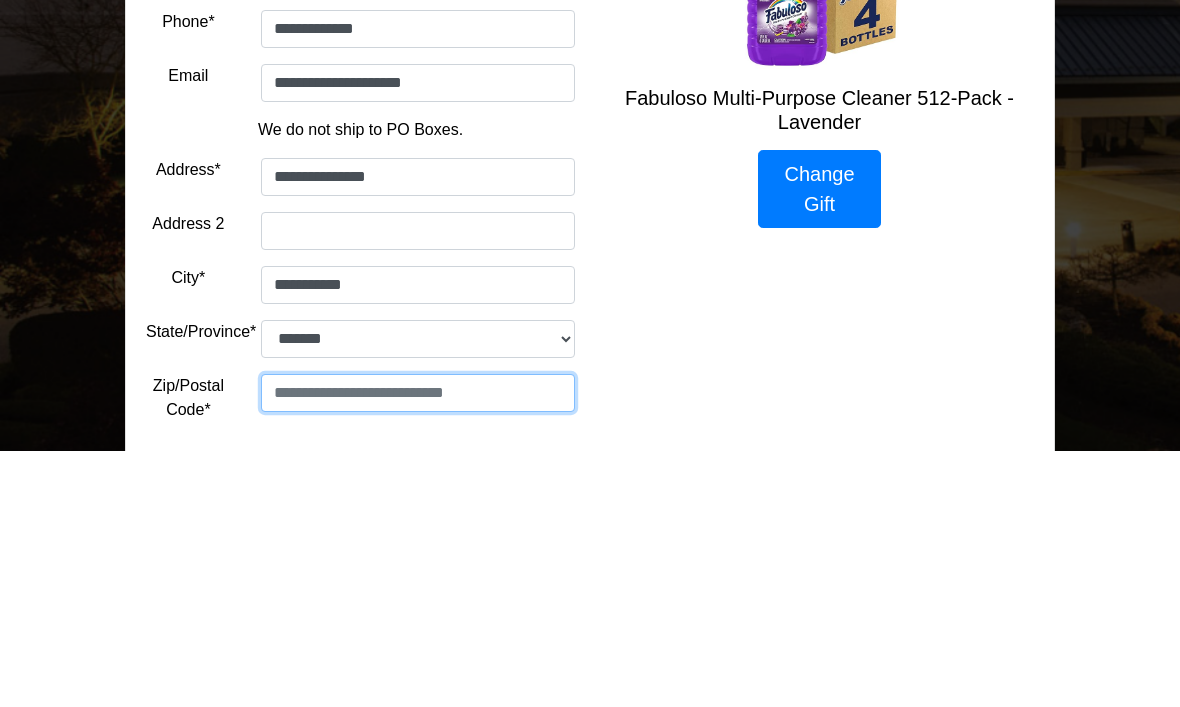 type on "*****" 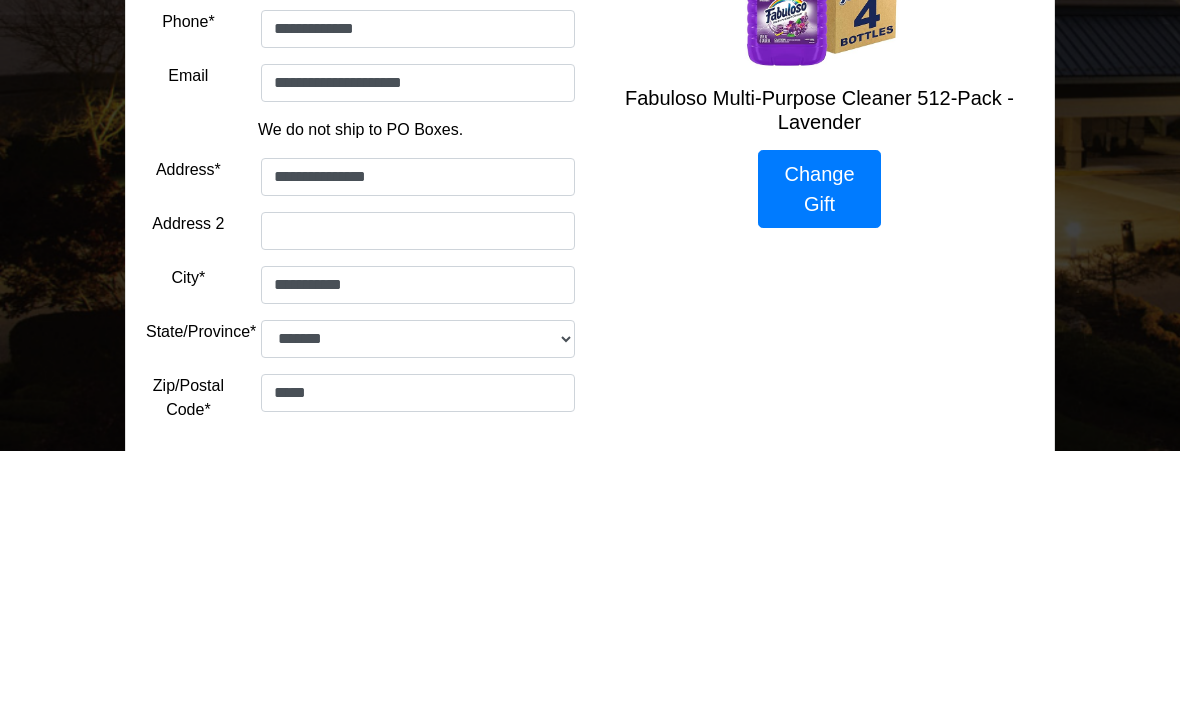 scroll, scrollTop: 313, scrollLeft: 0, axis: vertical 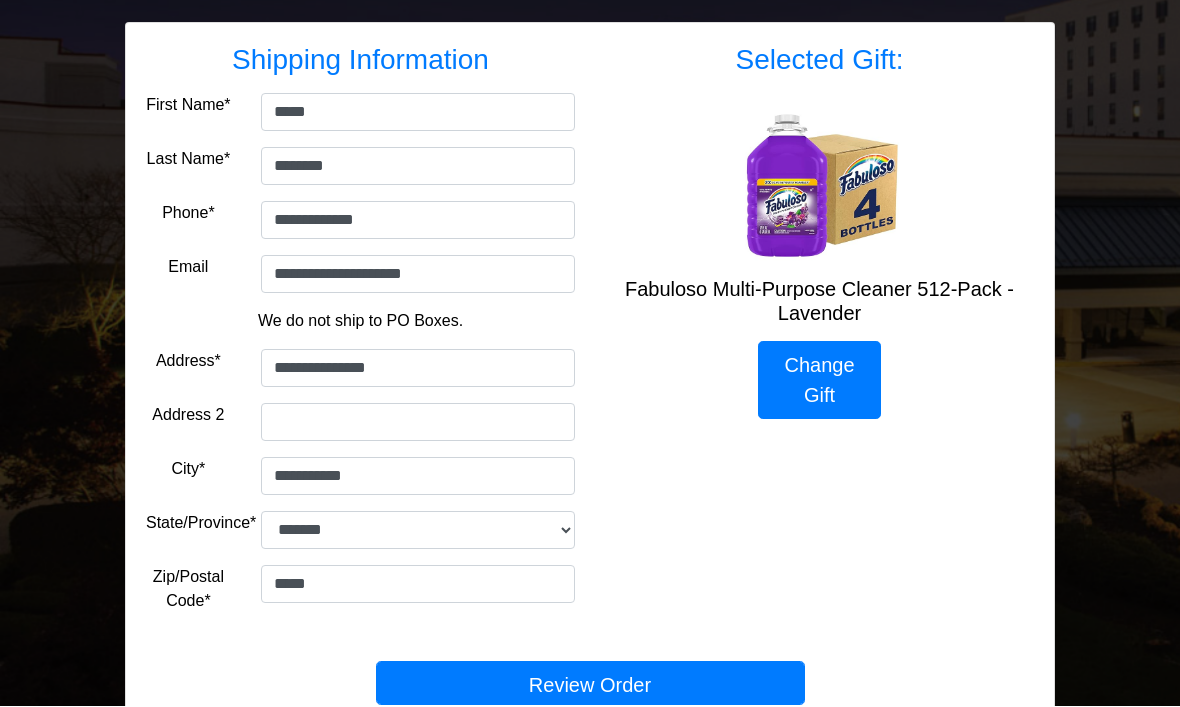 click on "Review Order" at bounding box center (590, 684) 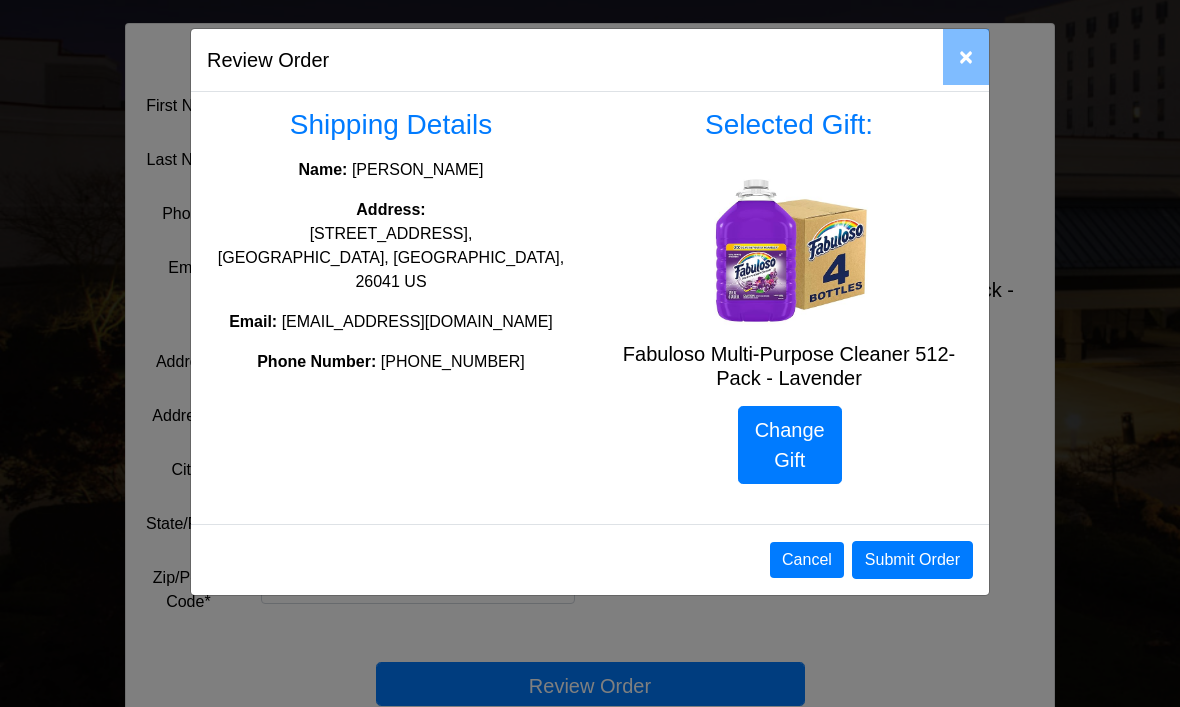 click on "Submit Order" at bounding box center (912, 560) 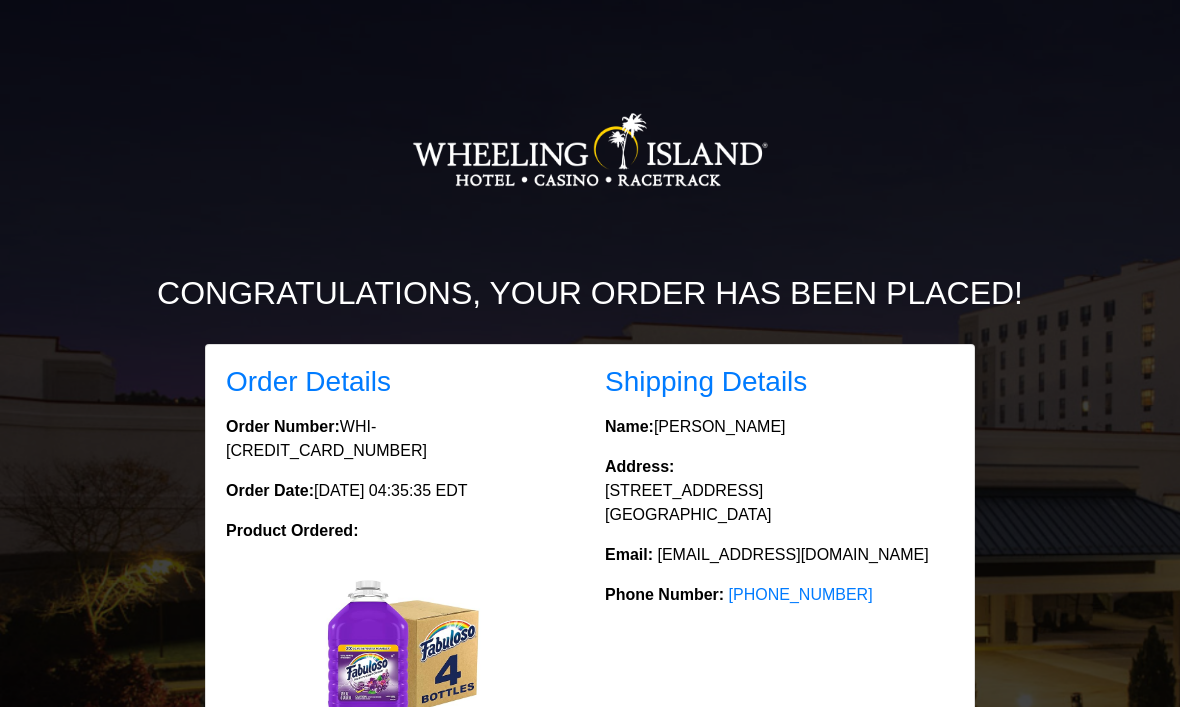 scroll, scrollTop: 0, scrollLeft: 0, axis: both 